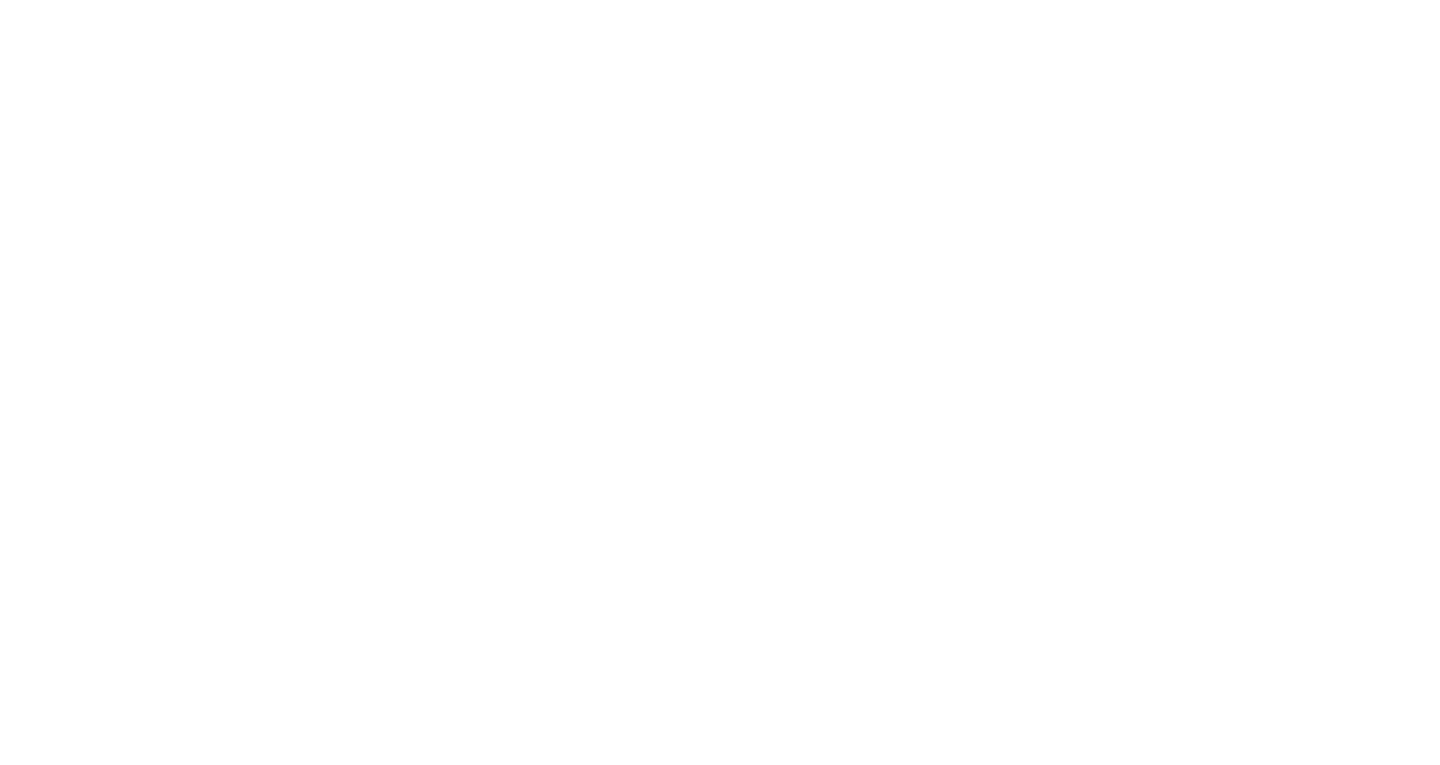 scroll, scrollTop: 0, scrollLeft: 0, axis: both 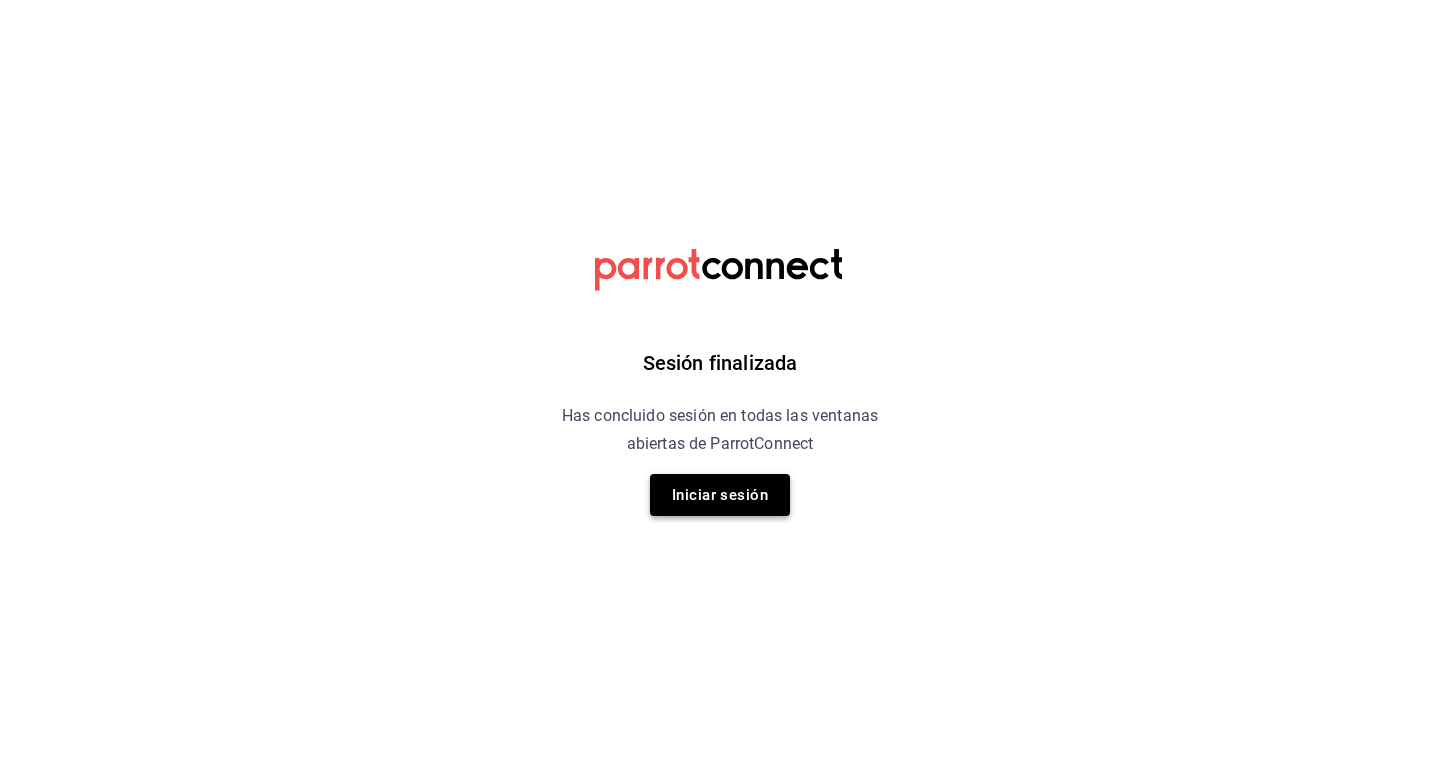click on "Iniciar sesión" at bounding box center (720, 495) 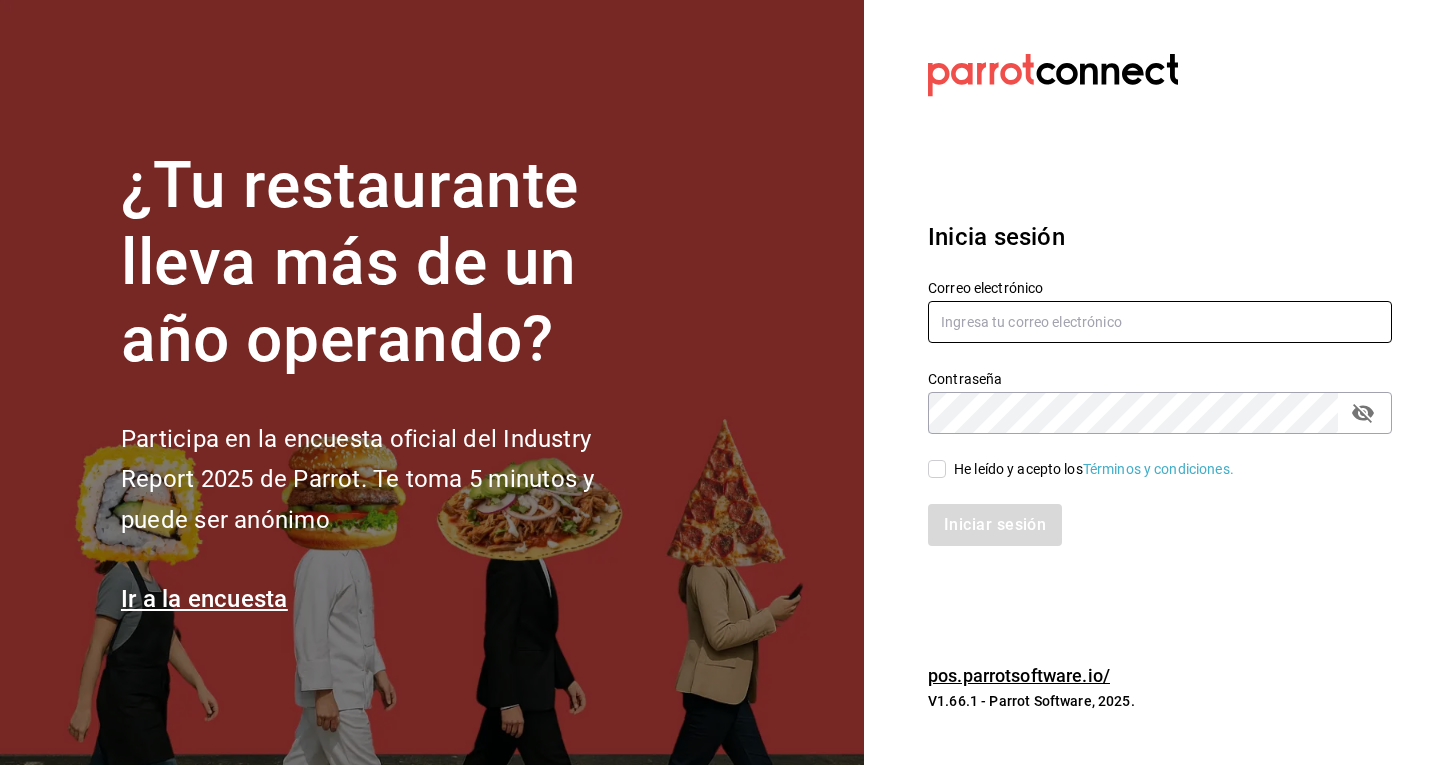 type on "[EMAIL]" 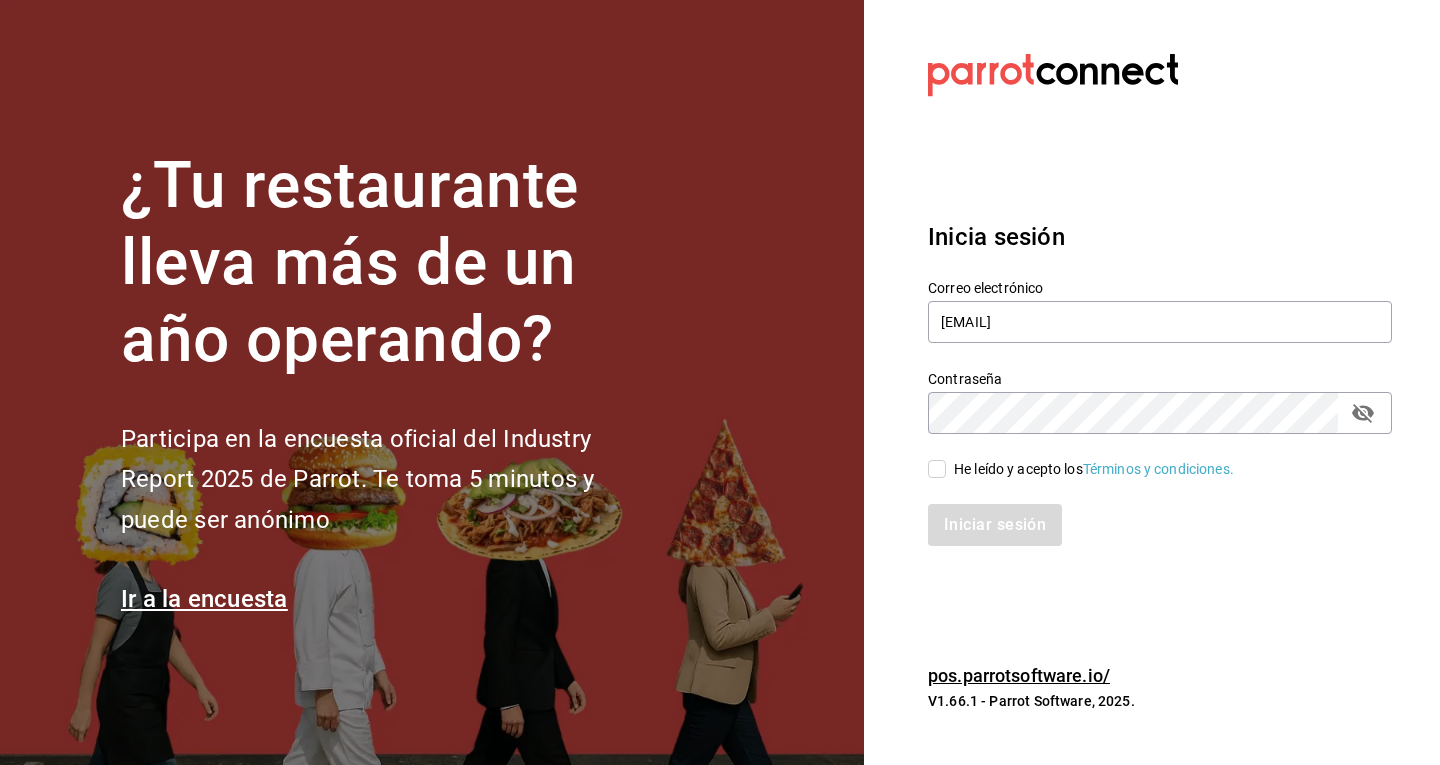 click on "He leído y acepto los  Términos y condiciones." at bounding box center [937, 469] 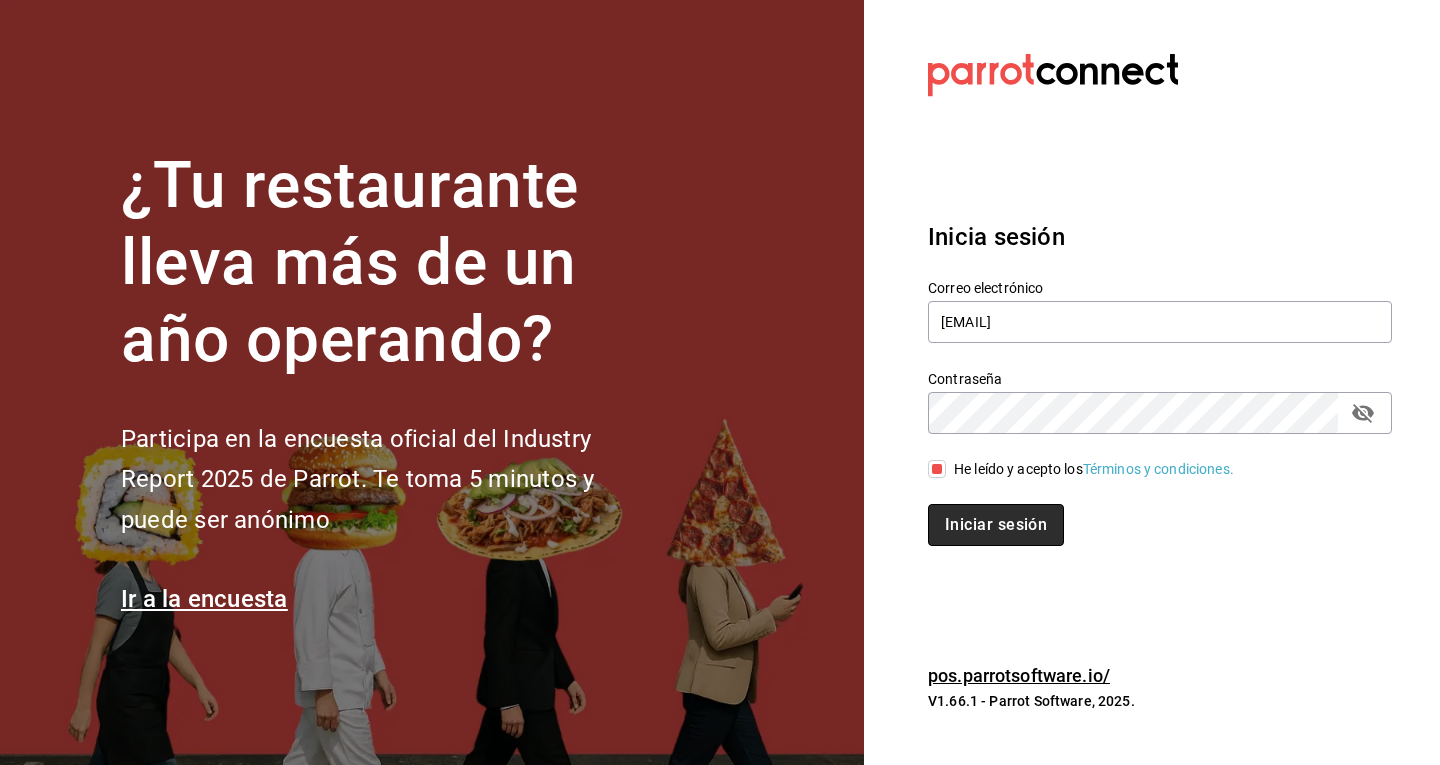 click on "Iniciar sesión" at bounding box center [996, 525] 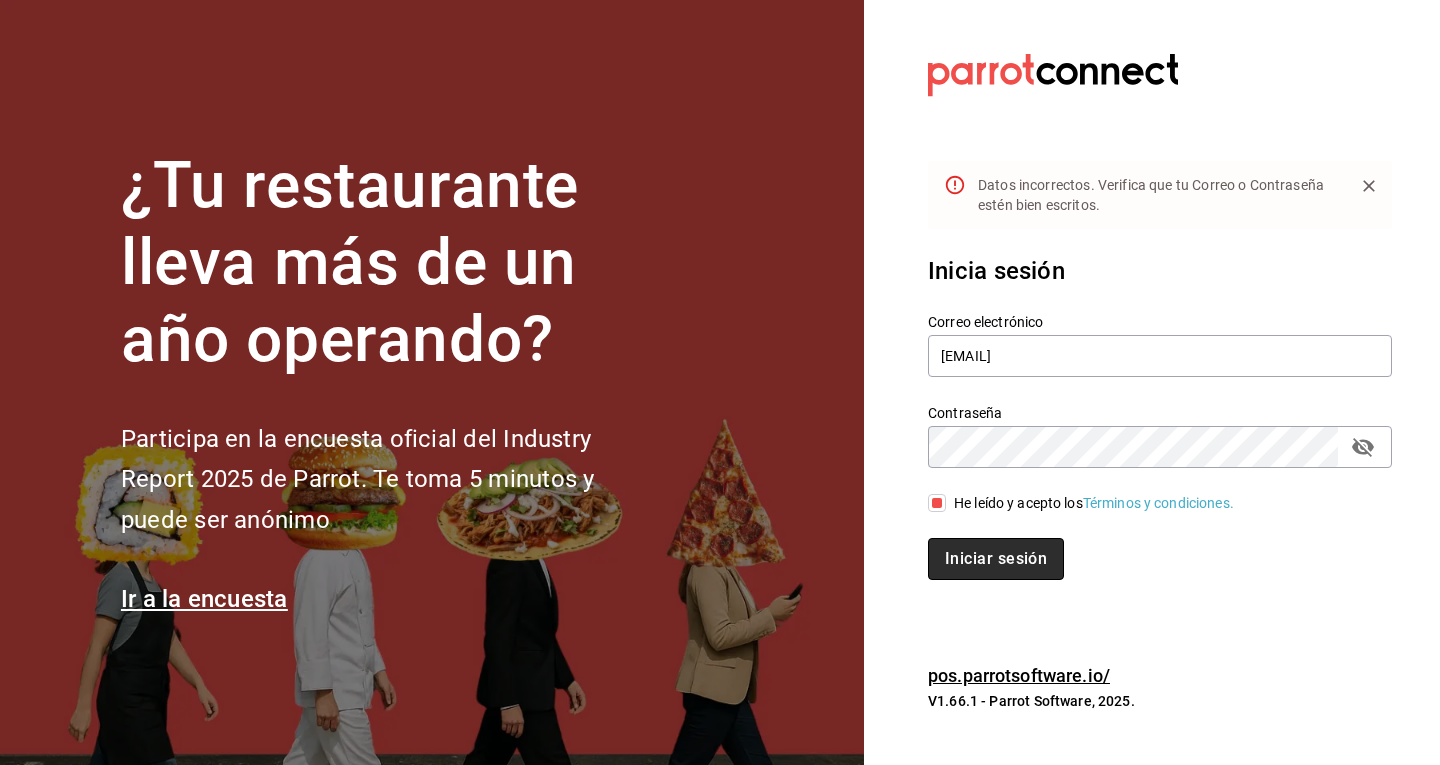 click on "Iniciar sesión" at bounding box center [996, 559] 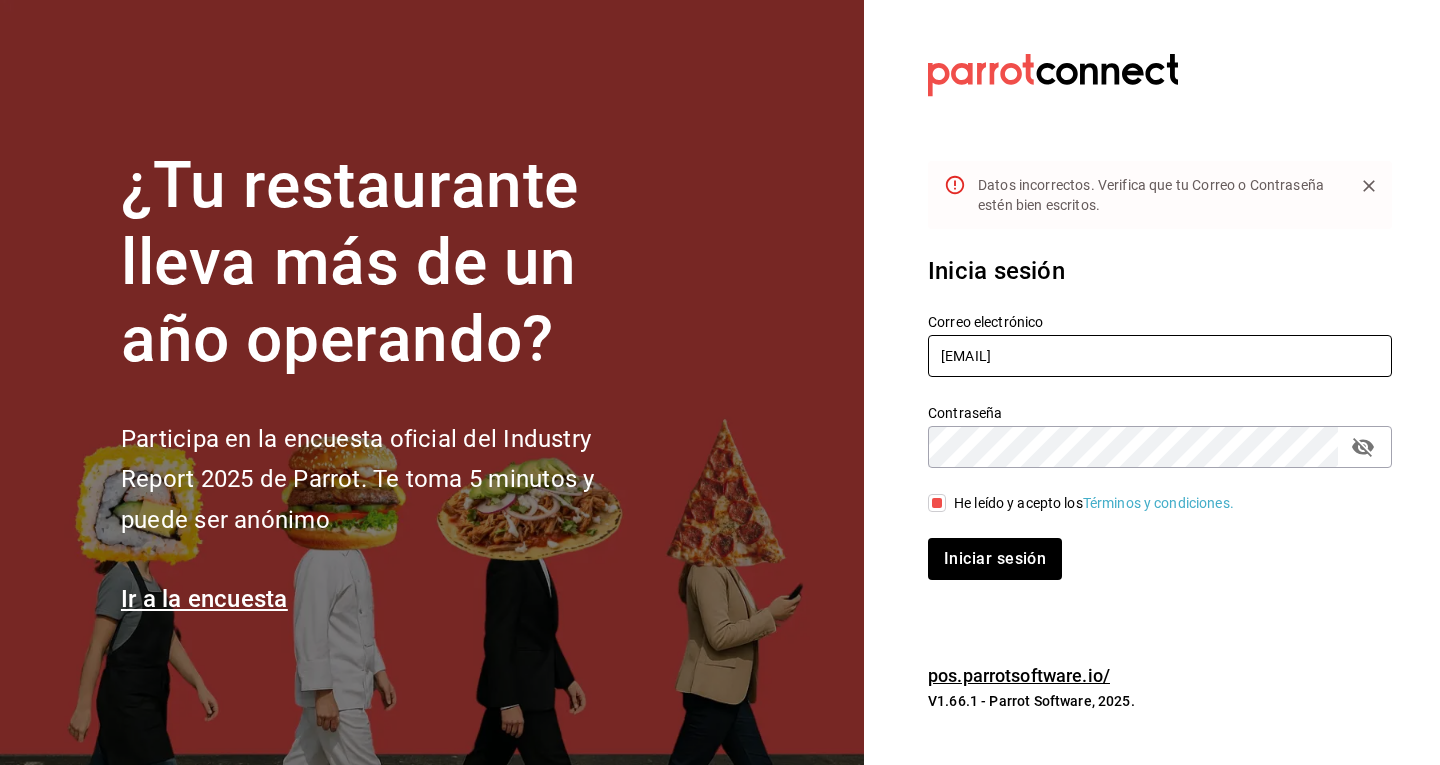 click on "[EMAIL]" at bounding box center [1160, 356] 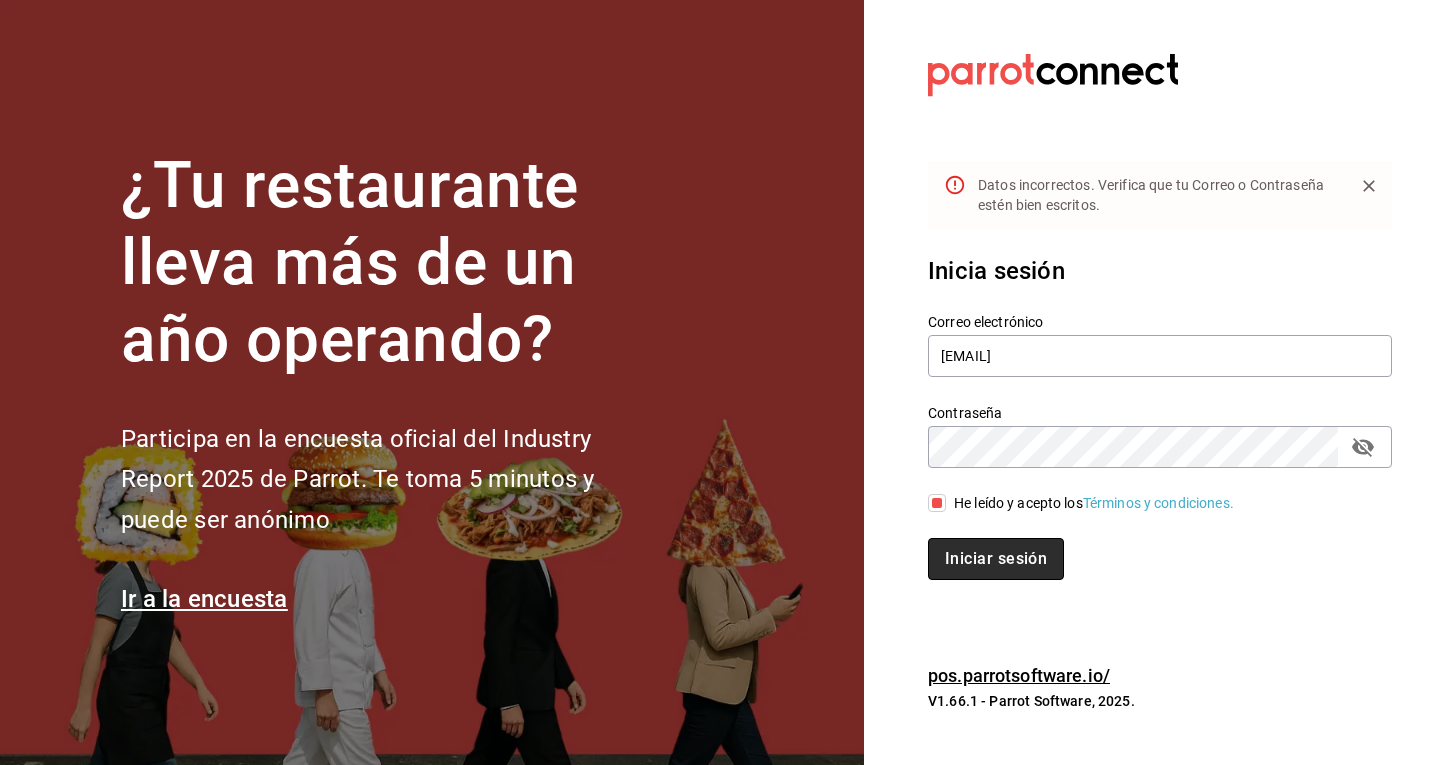 click on "Iniciar sesión" at bounding box center [996, 559] 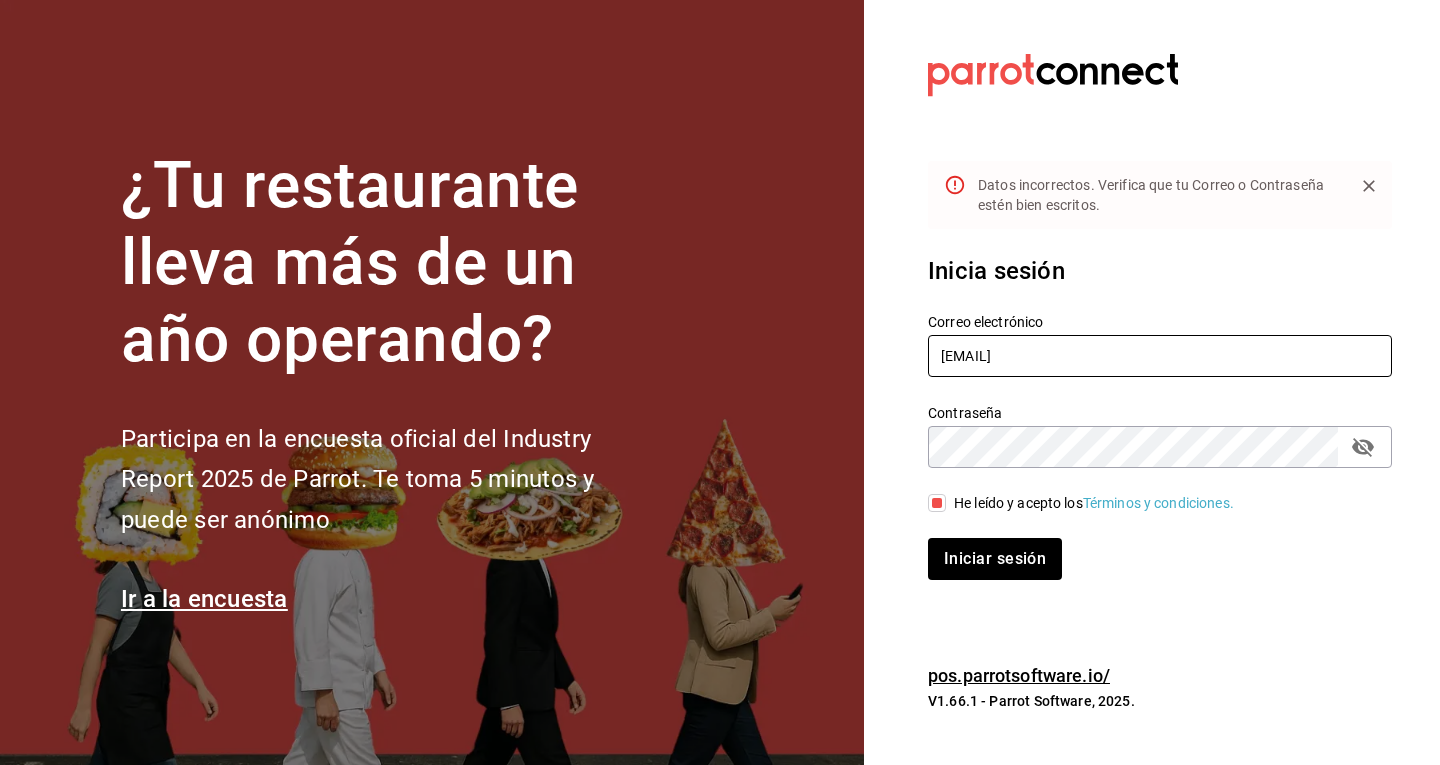 click on "[EMAIL]" at bounding box center (1160, 356) 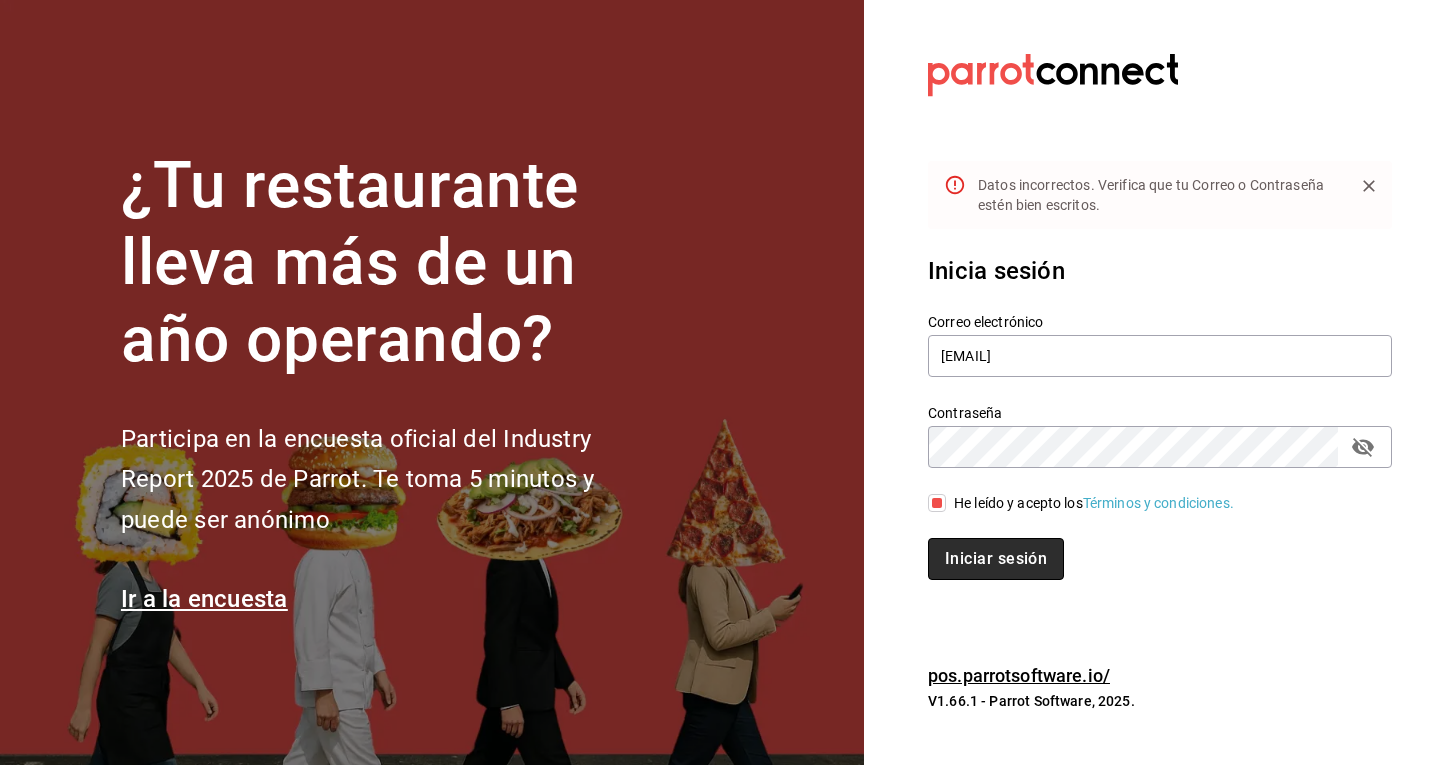 click on "Iniciar sesión" at bounding box center (996, 559) 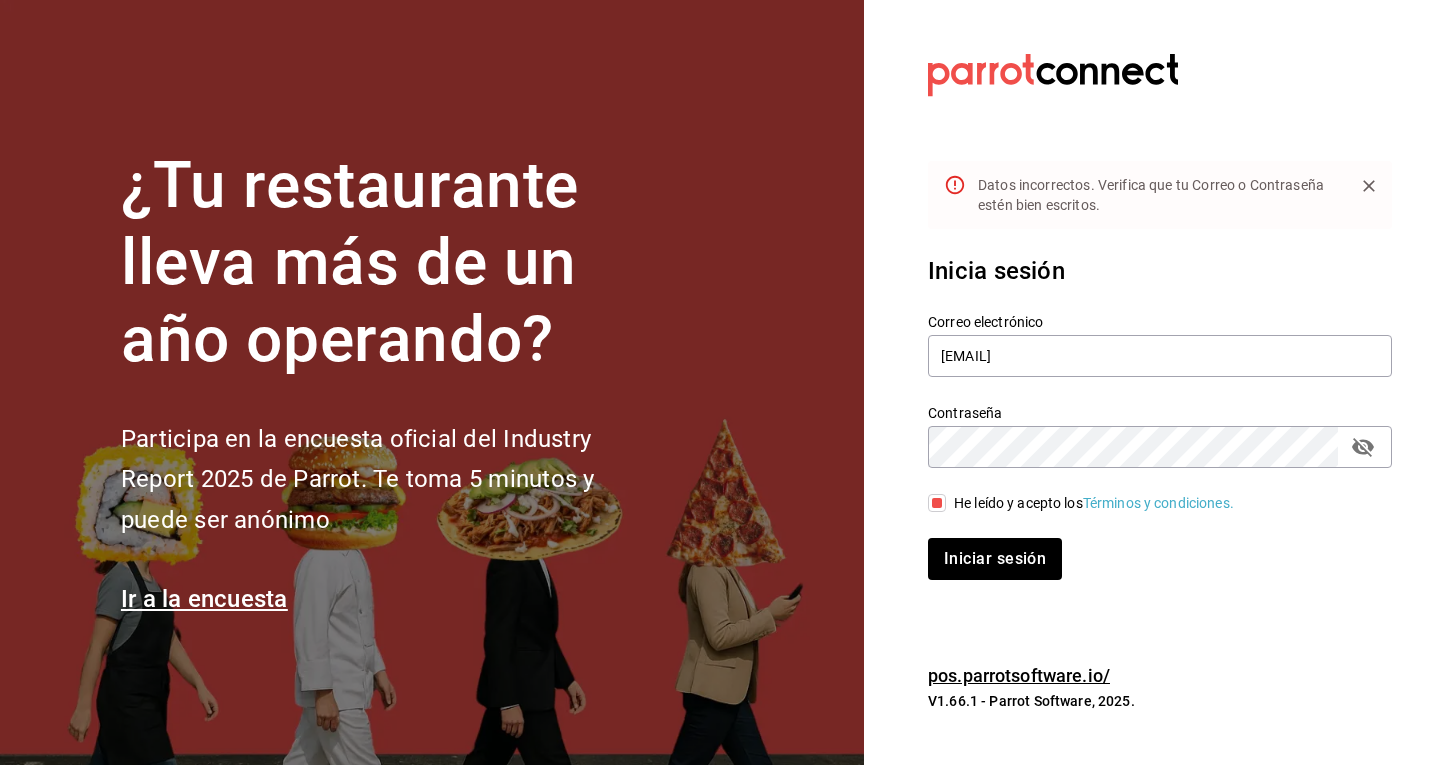 click on "He leído y acepto los  Términos y condiciones." at bounding box center (937, 503) 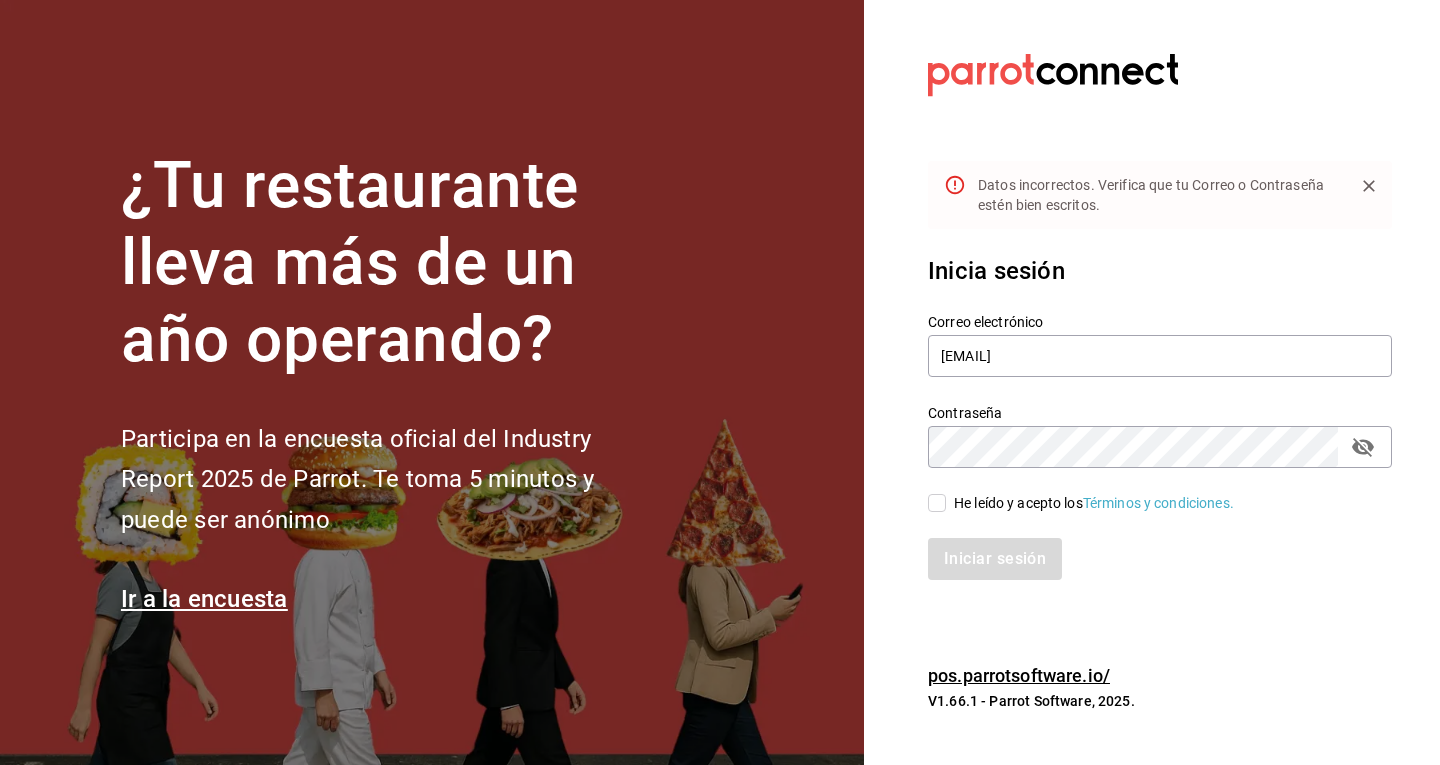 click on "He leído y acepto los  Términos y condiciones." at bounding box center (937, 503) 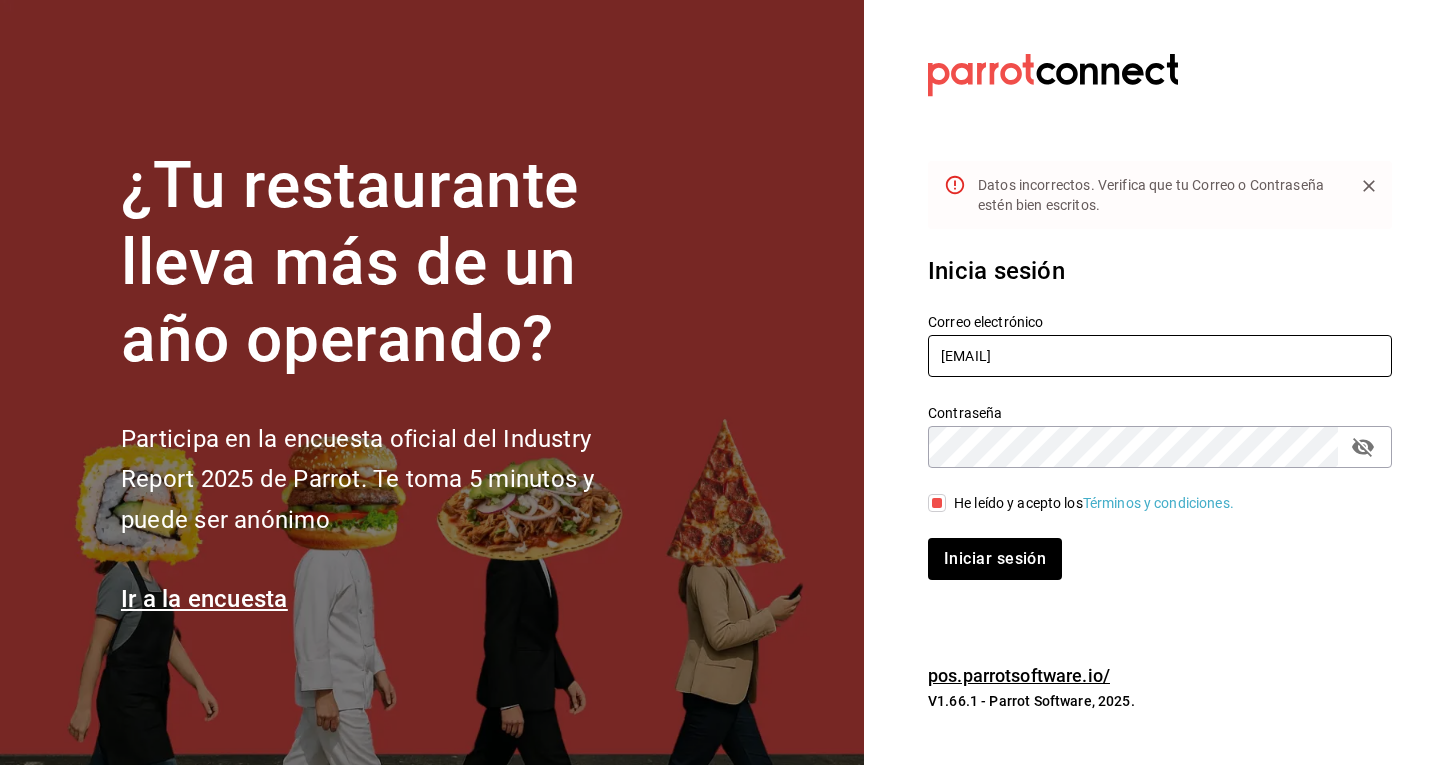 click on "[EMAIL]" at bounding box center (1160, 356) 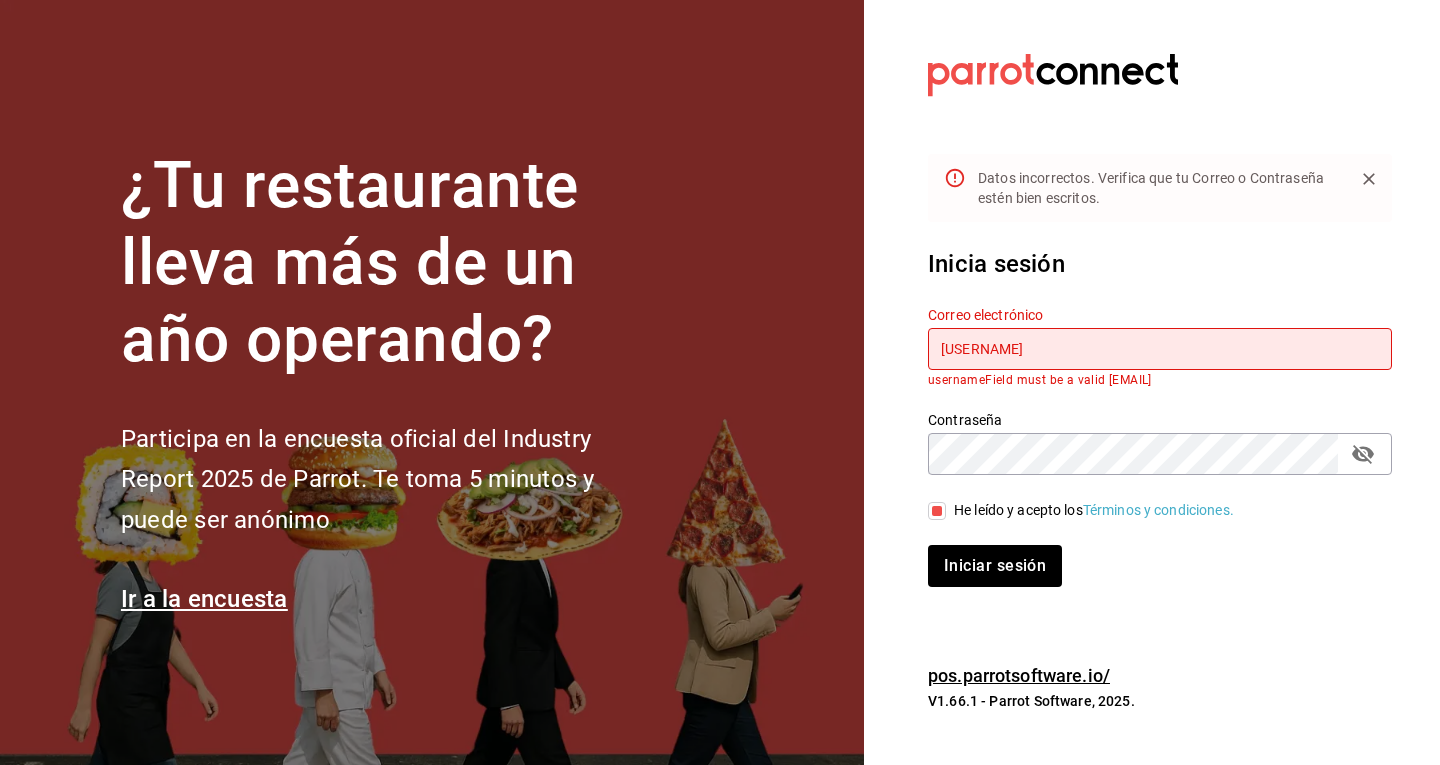 click on "Iniciar sesión" at bounding box center [995, 566] 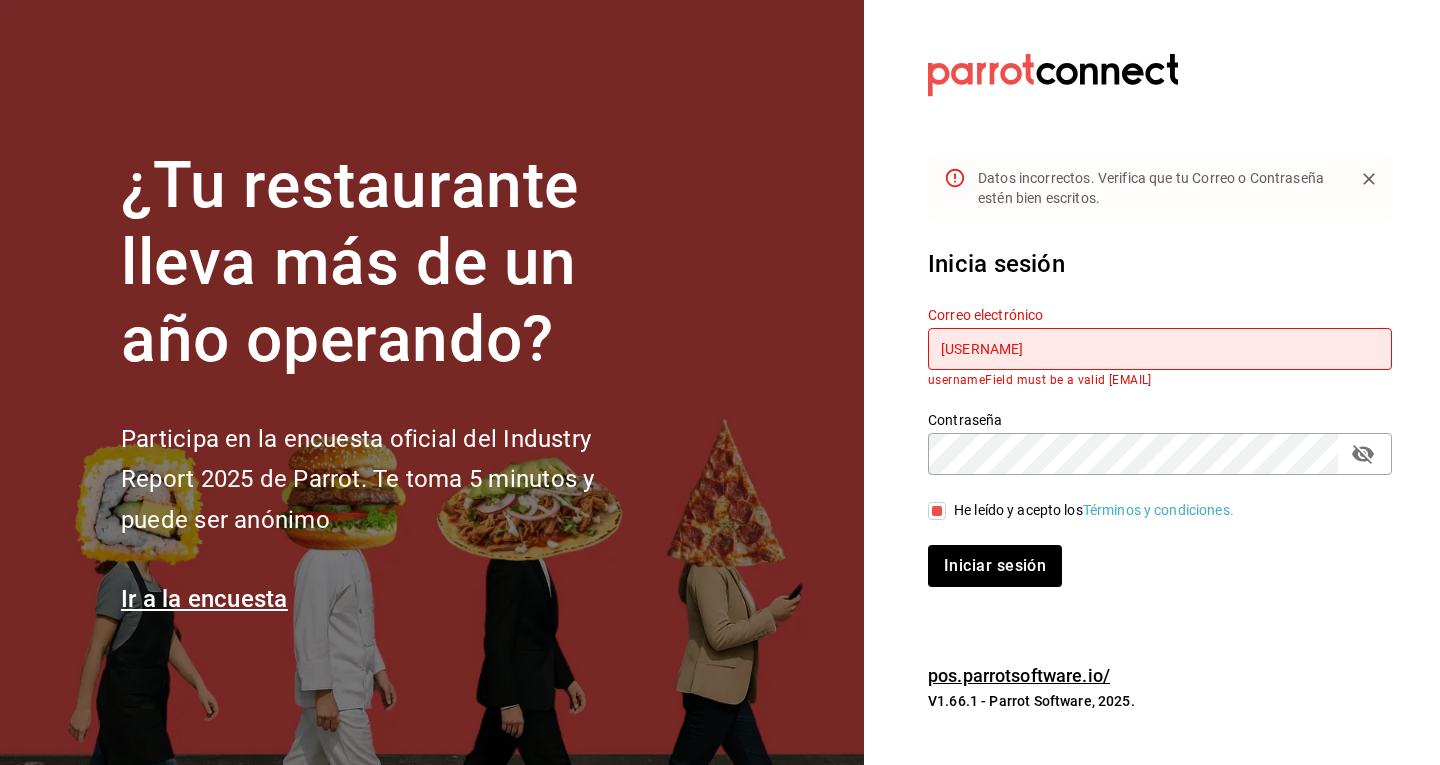 click on "Iniciar sesión" at bounding box center [995, 566] 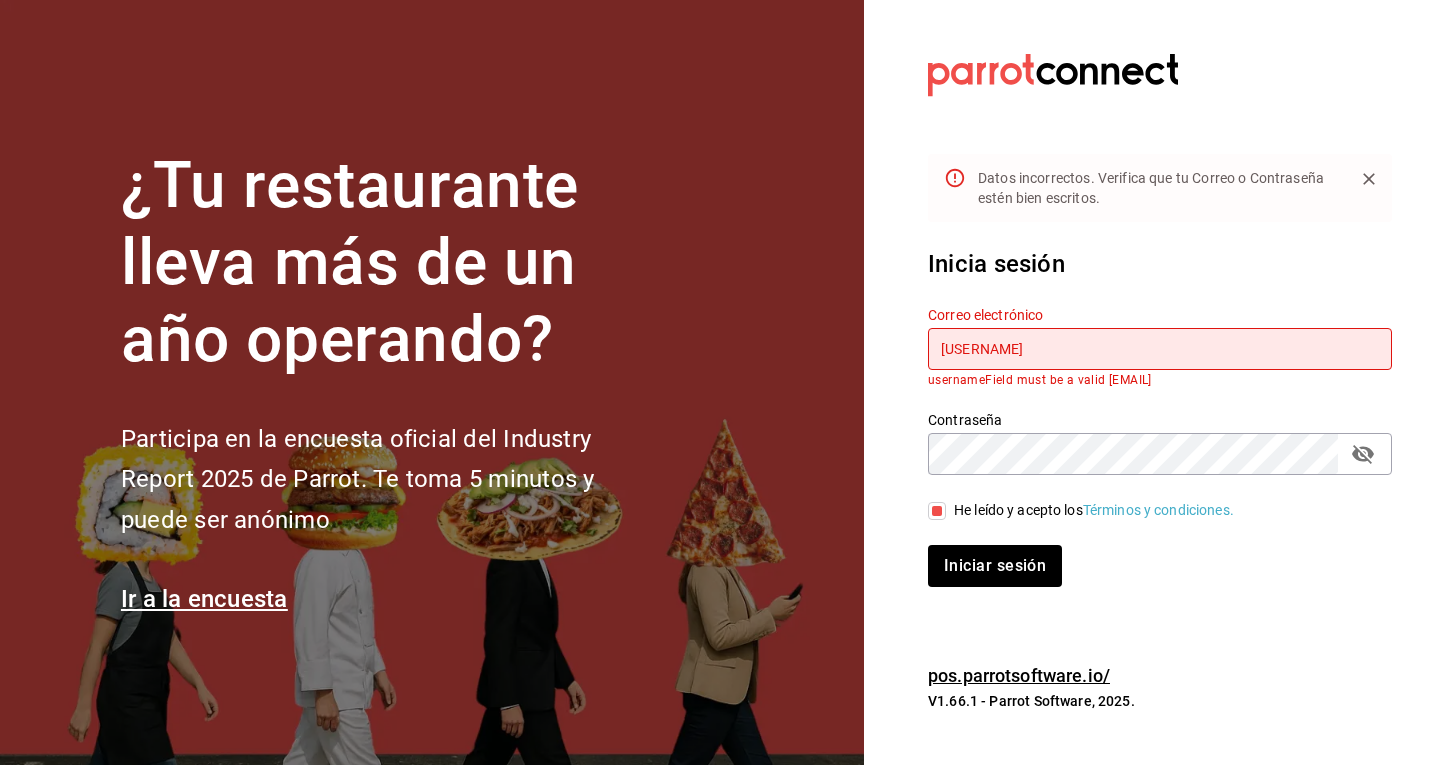 click on "[USERNAME]" at bounding box center [1160, 349] 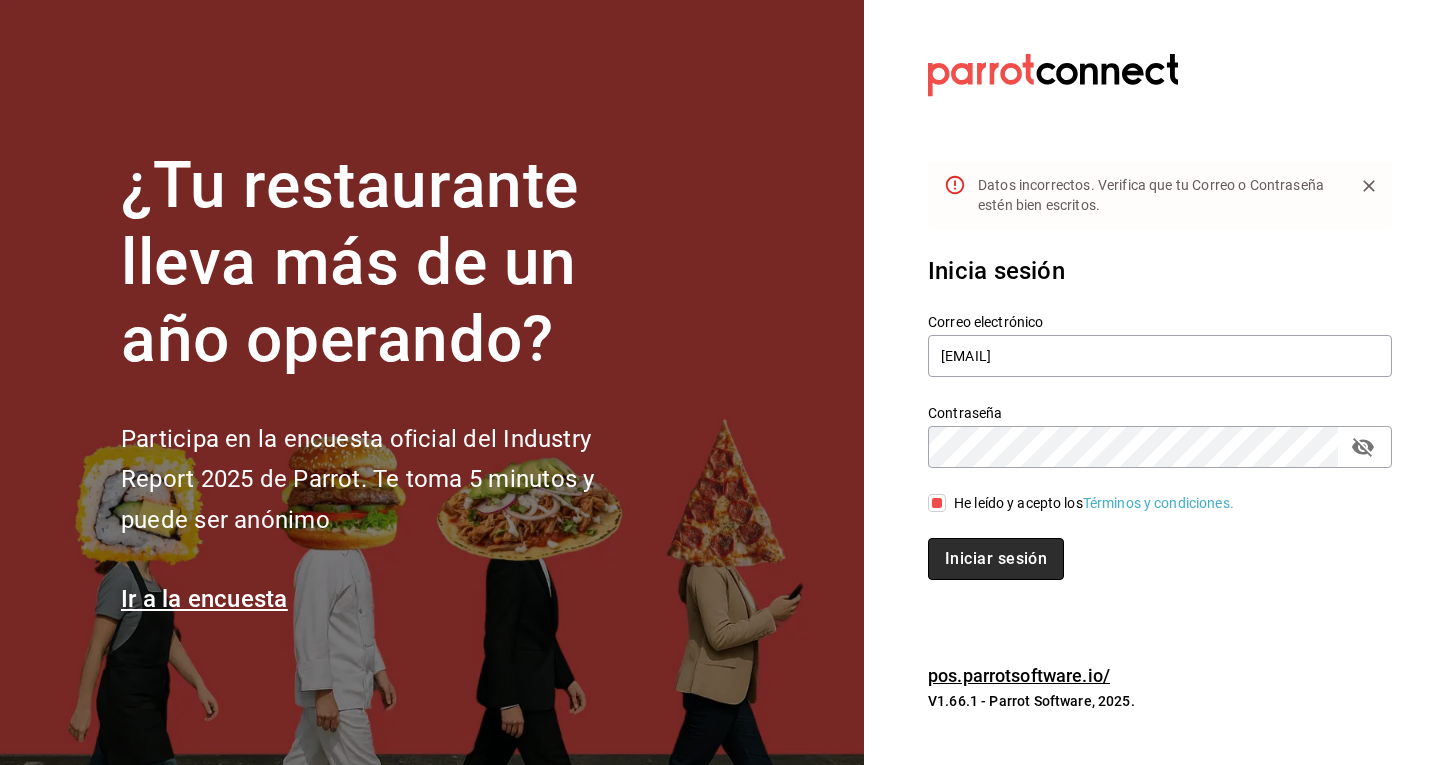 click on "Iniciar sesión" at bounding box center (996, 559) 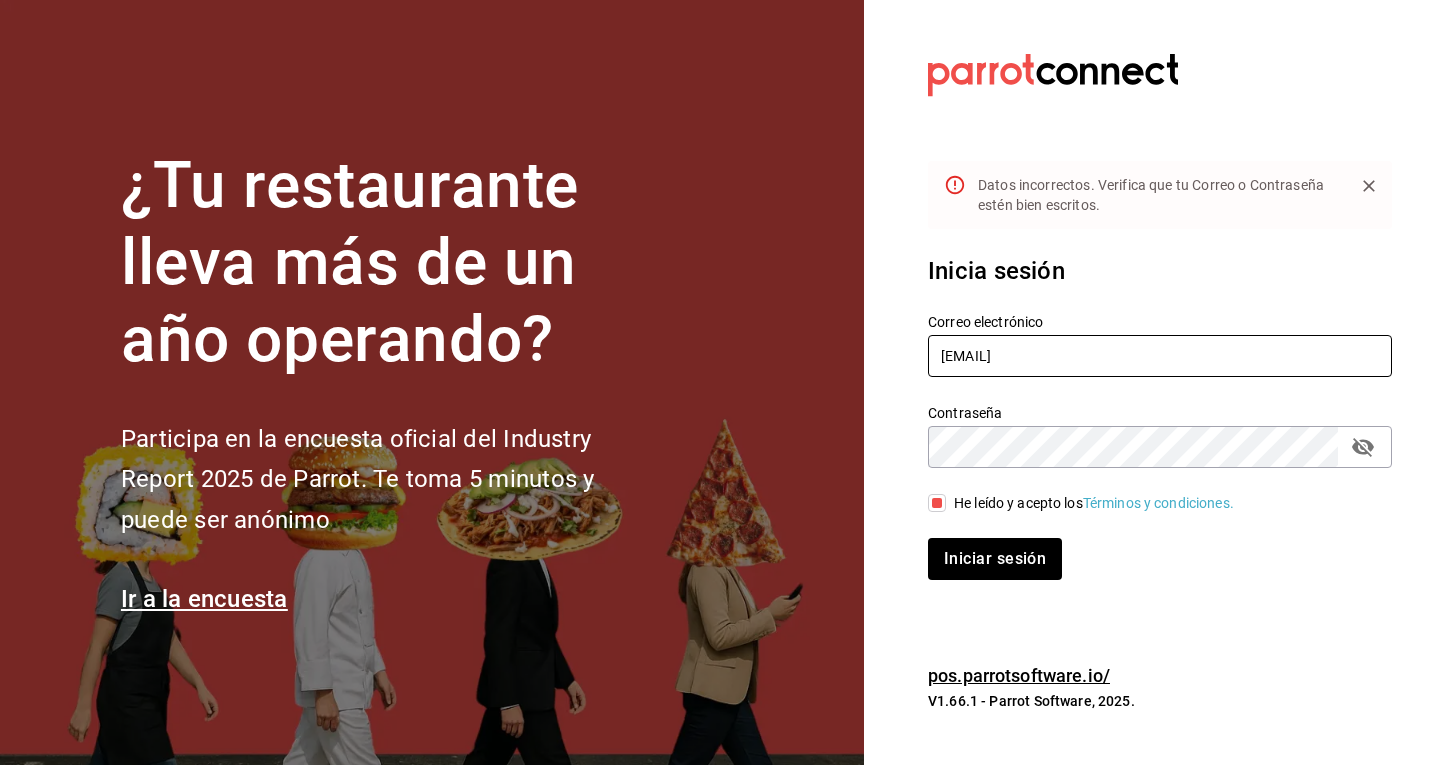 click on "[EMAIL]" at bounding box center [1160, 356] 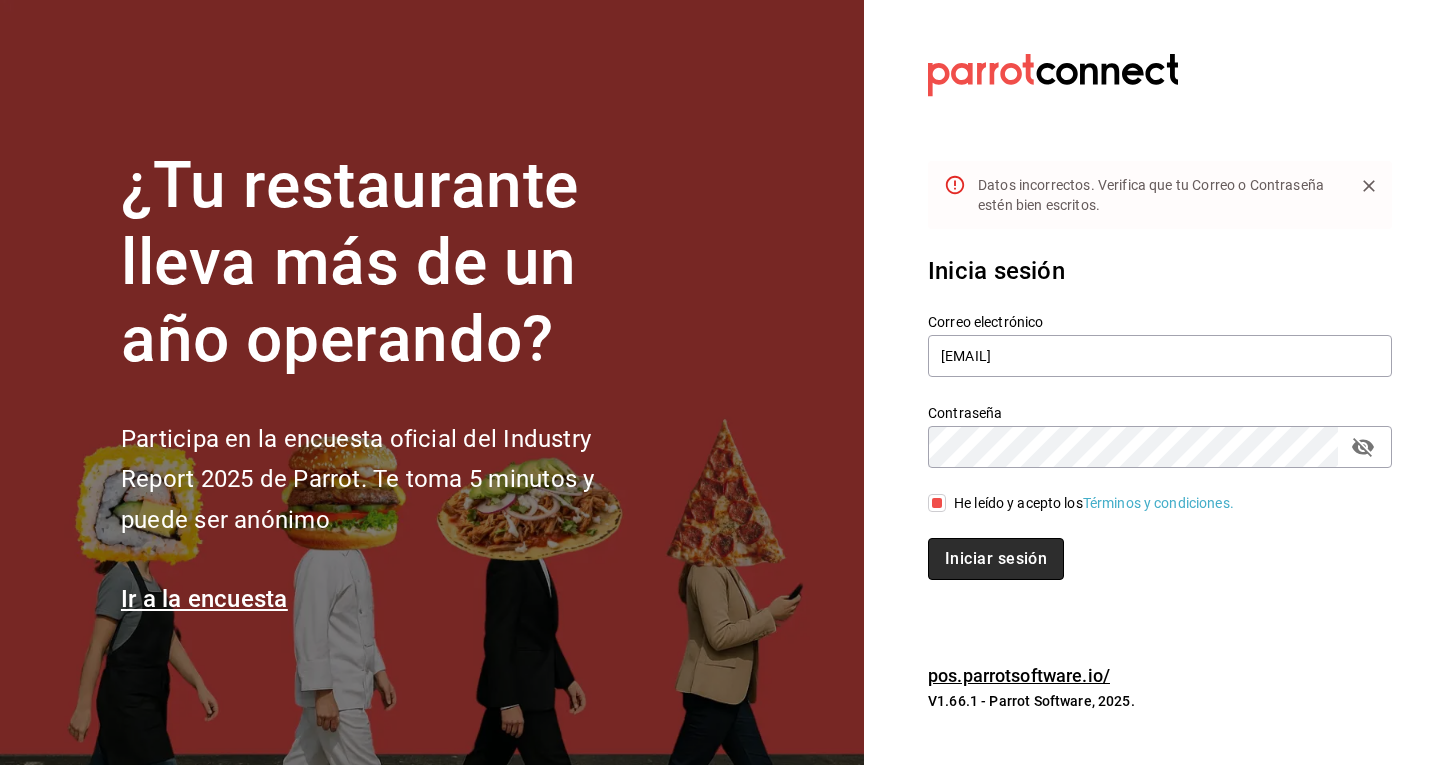 click on "Iniciar sesión" at bounding box center [996, 559] 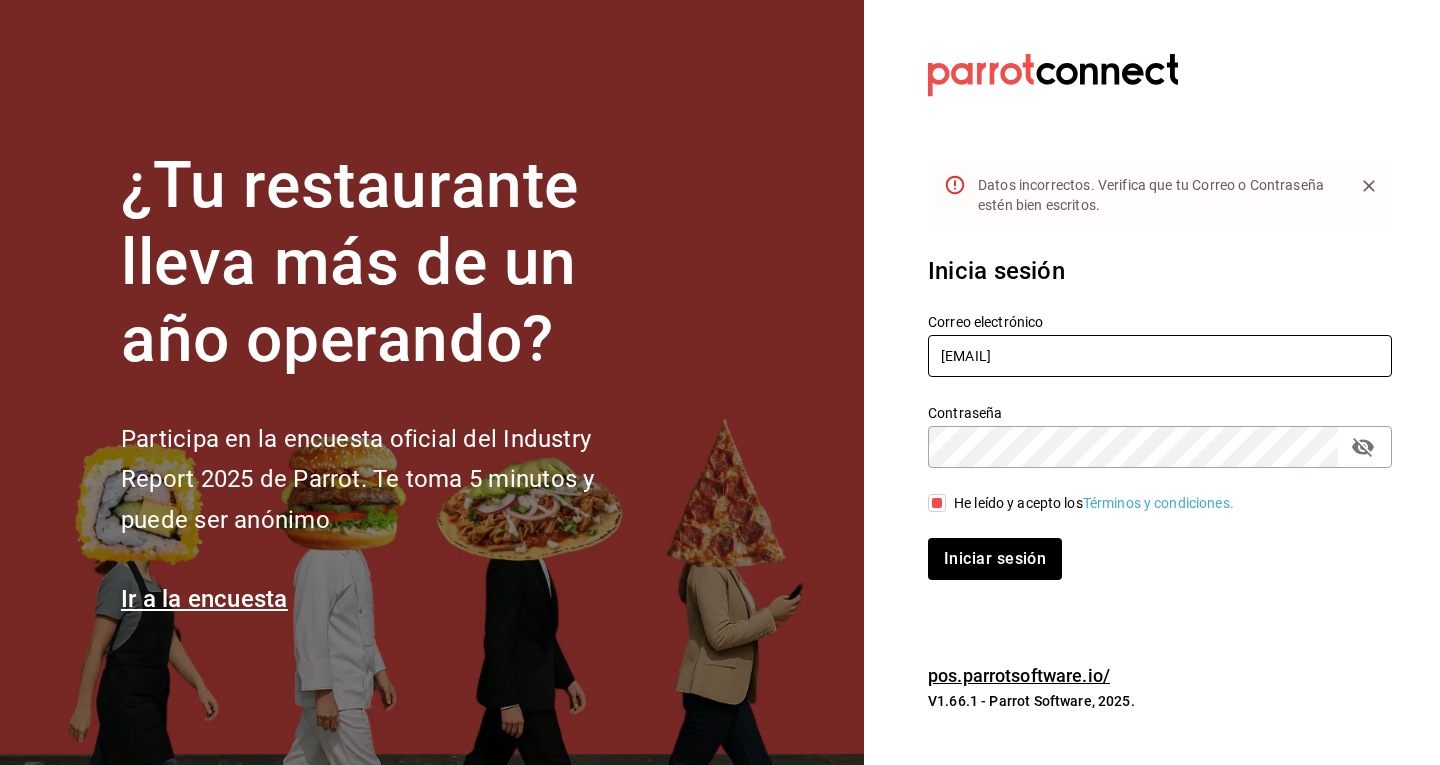 click on "[EMAIL]" at bounding box center (1160, 356) 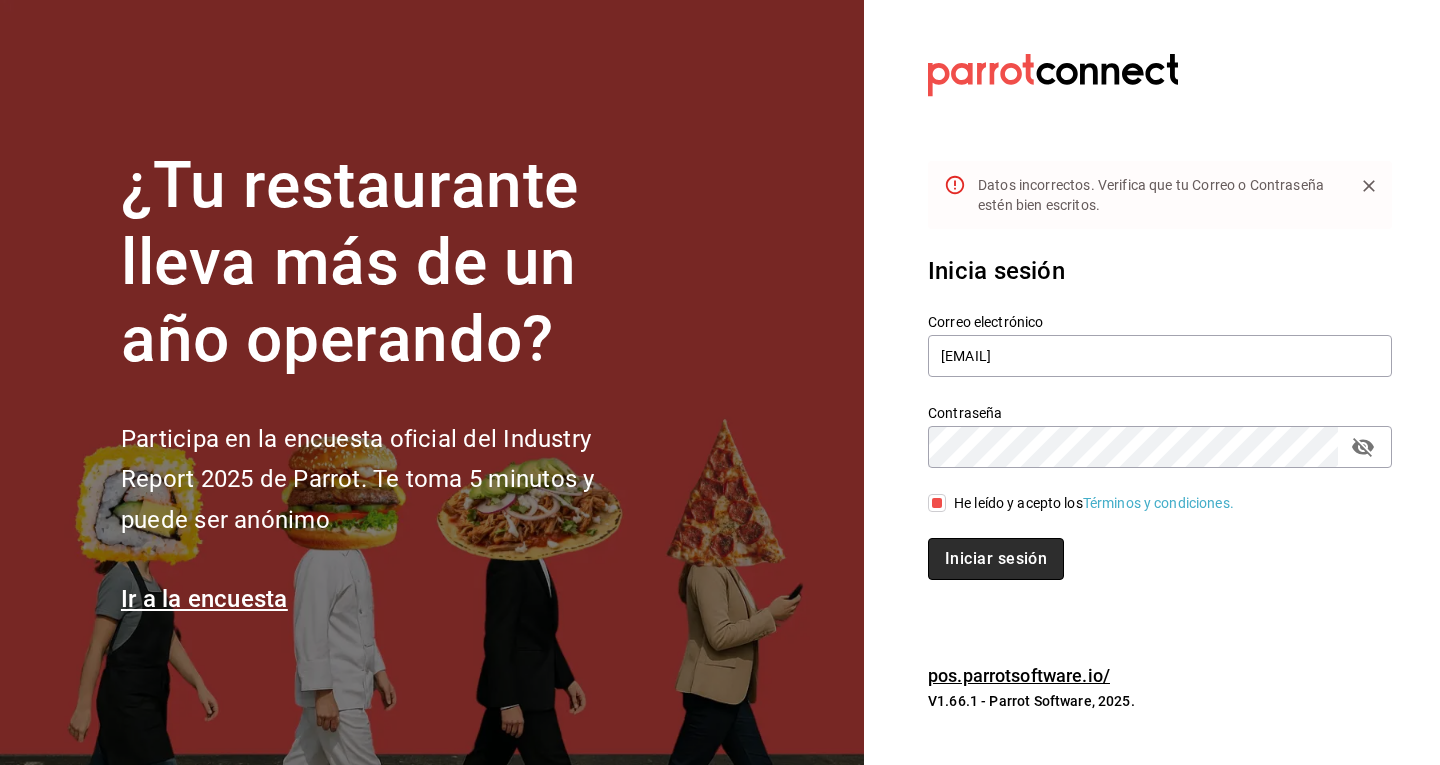 click on "Iniciar sesión" at bounding box center [996, 559] 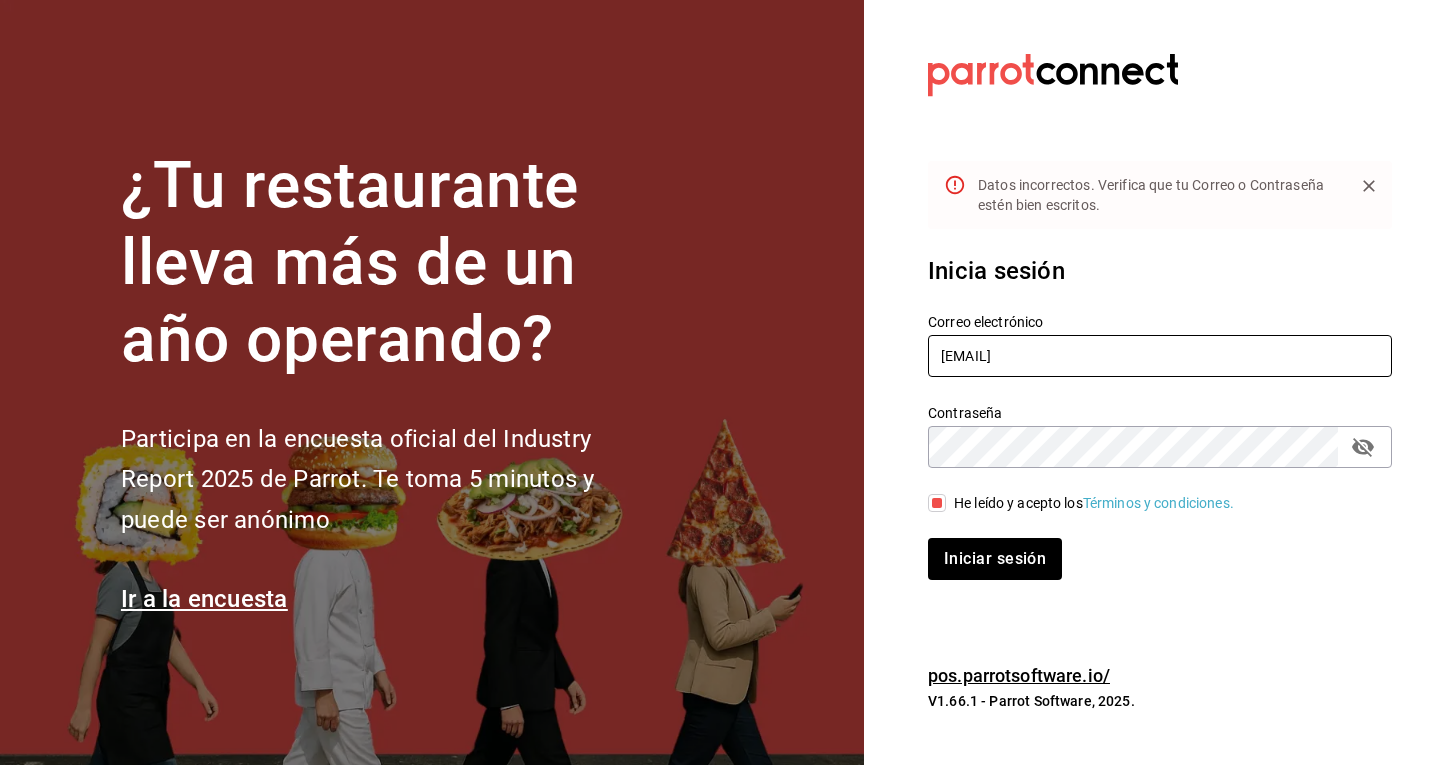 click on "[EMAIL]" at bounding box center (1160, 356) 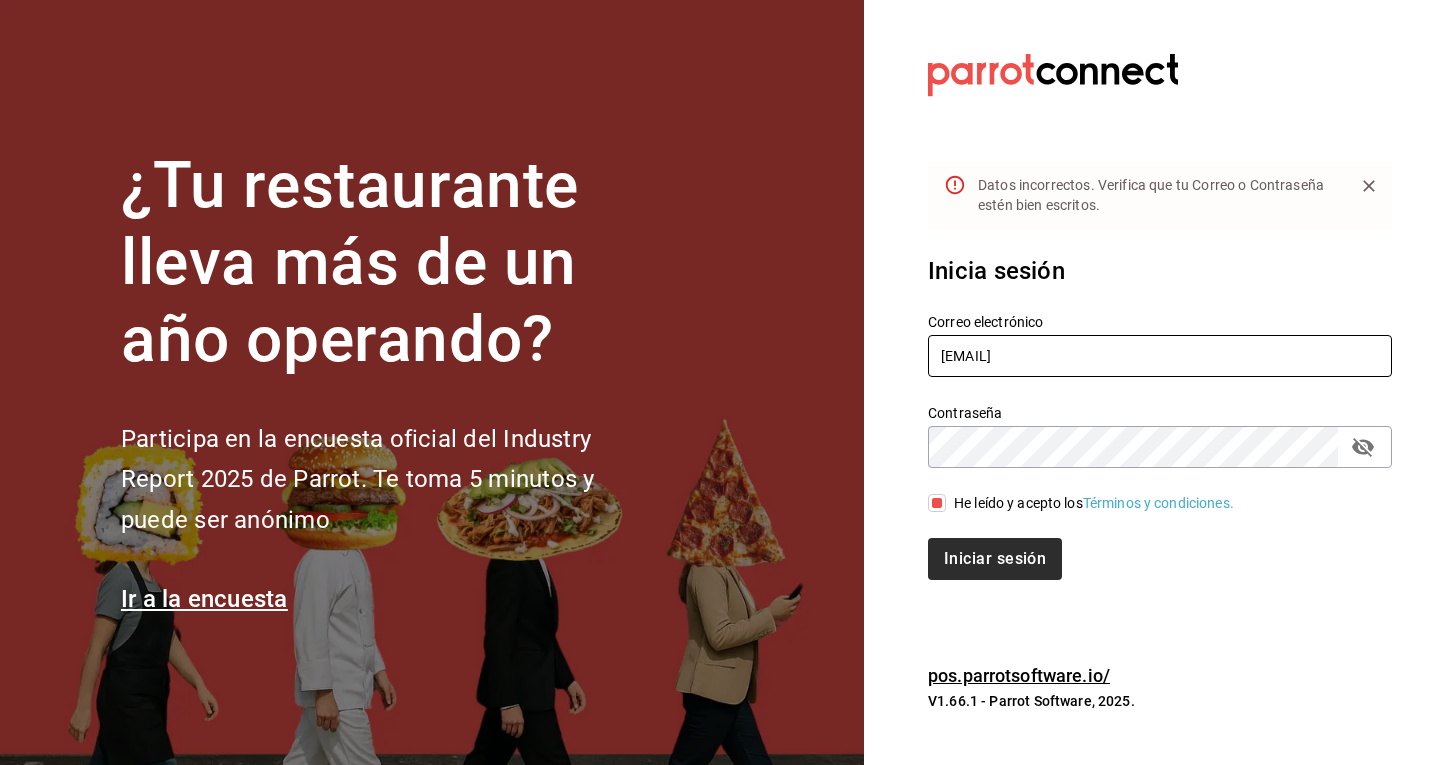 type on "[EMAIL]" 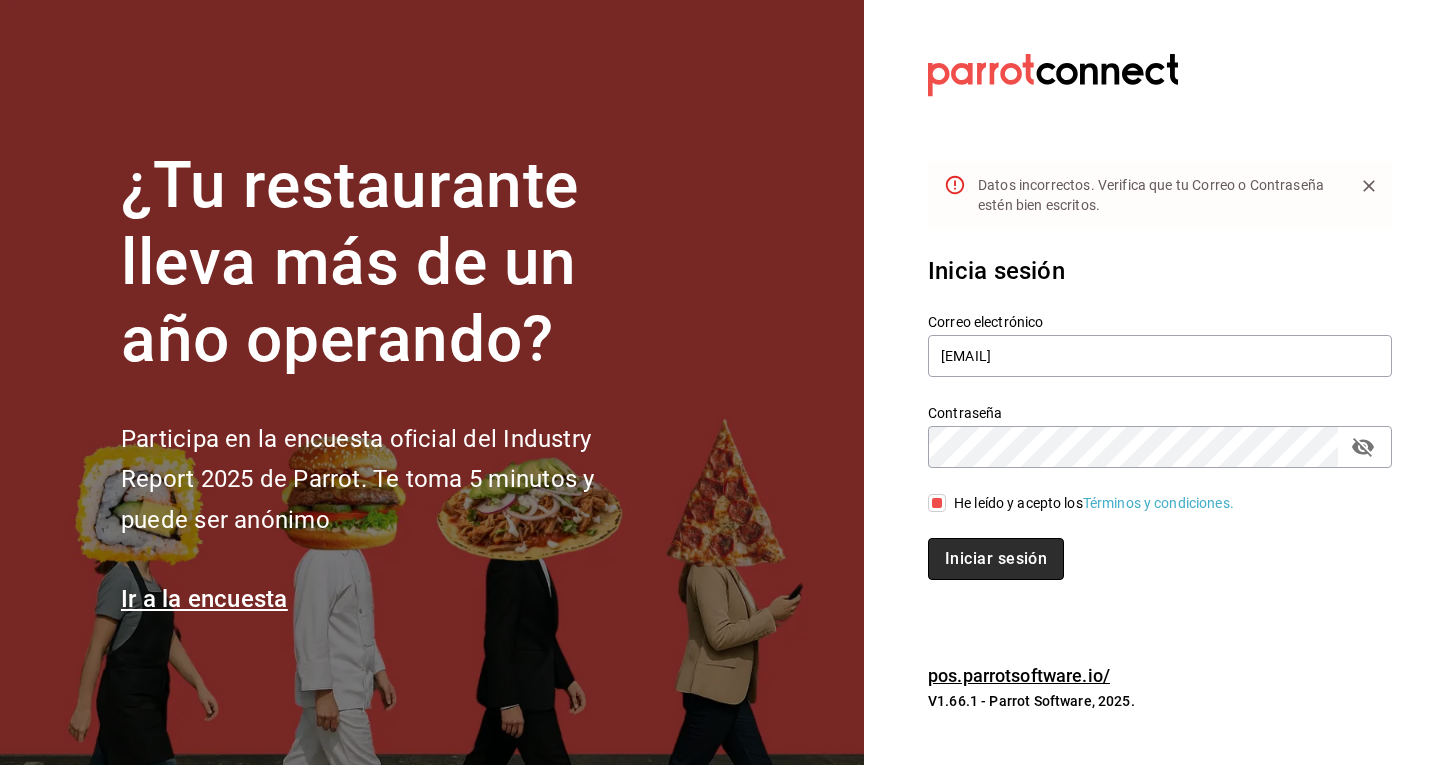 click on "Iniciar sesión" at bounding box center [996, 559] 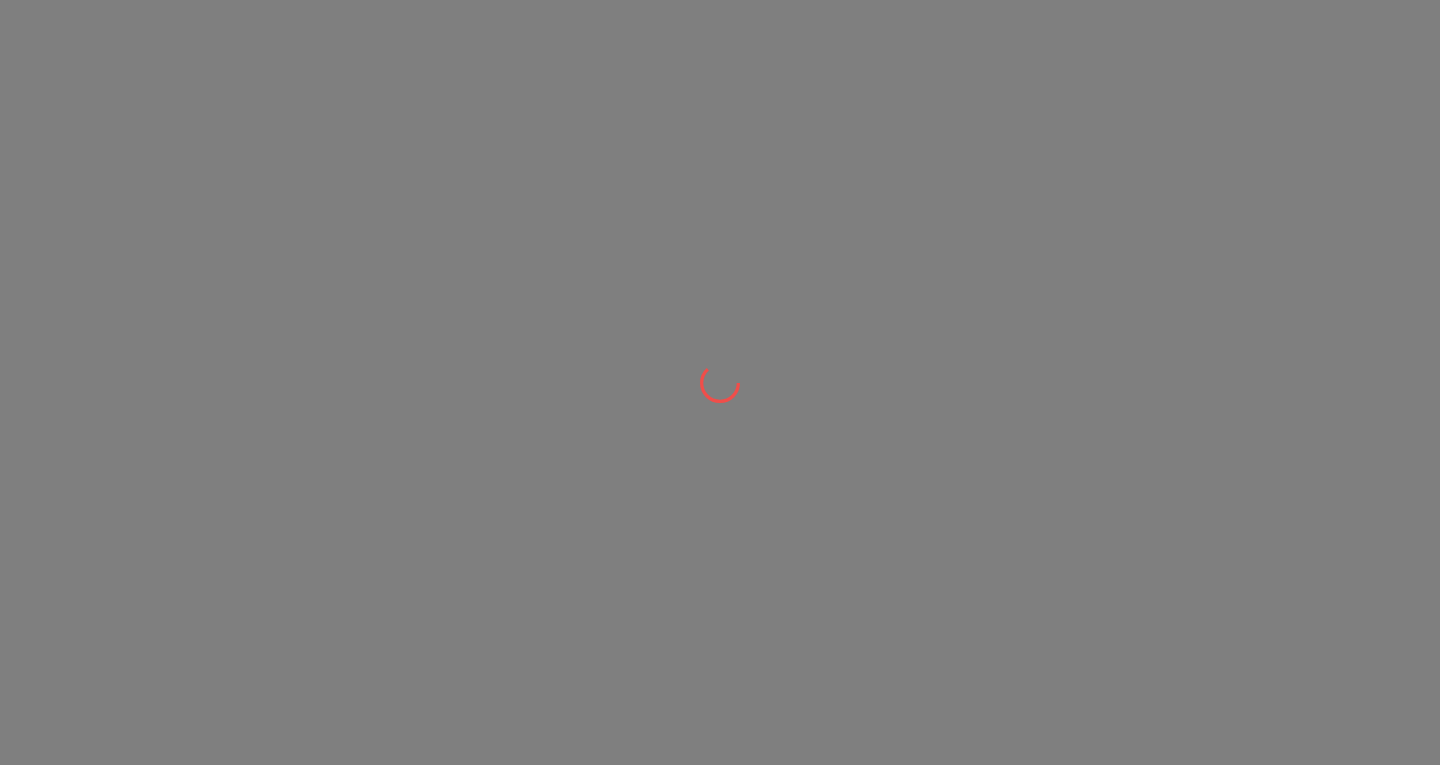 scroll, scrollTop: 0, scrollLeft: 0, axis: both 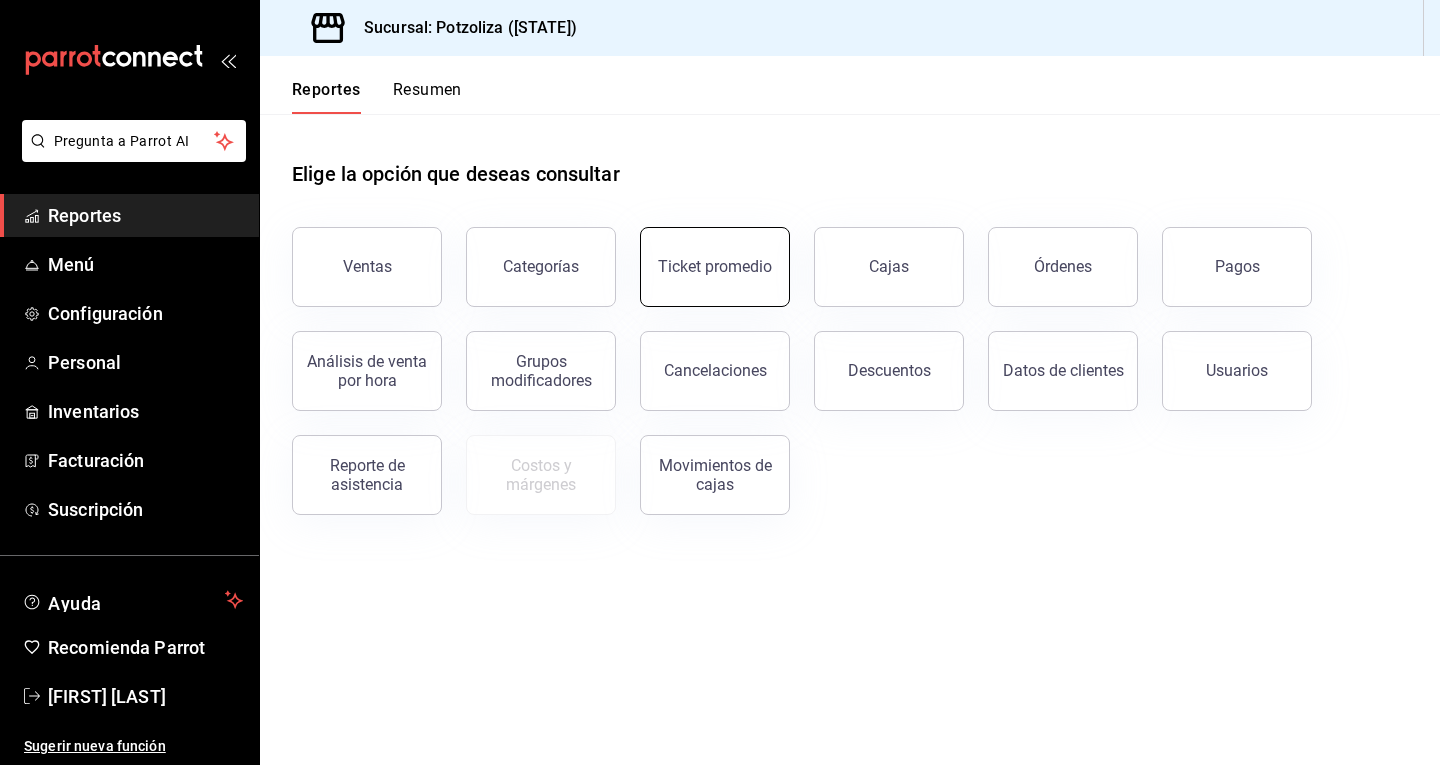 click on "Ticket promedio" at bounding box center (715, 267) 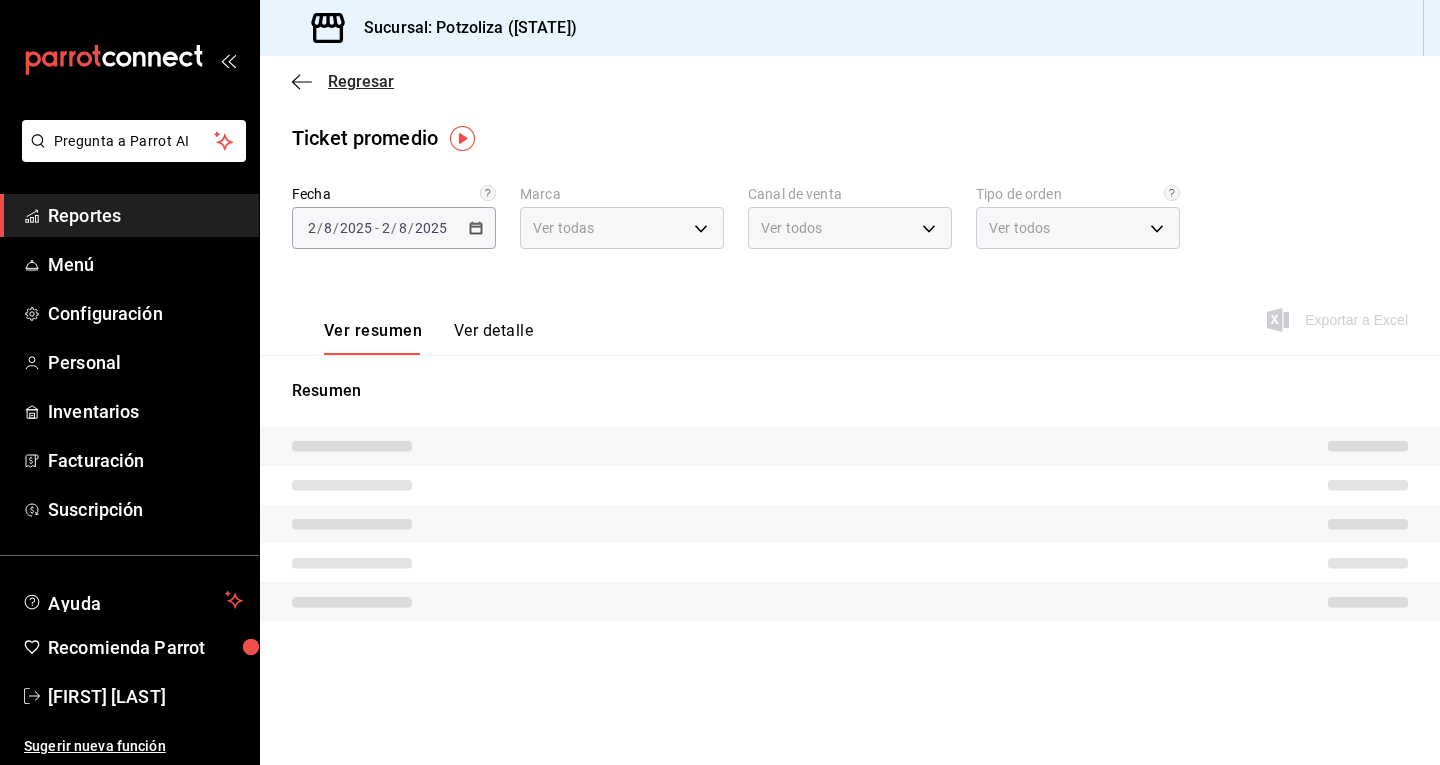 click 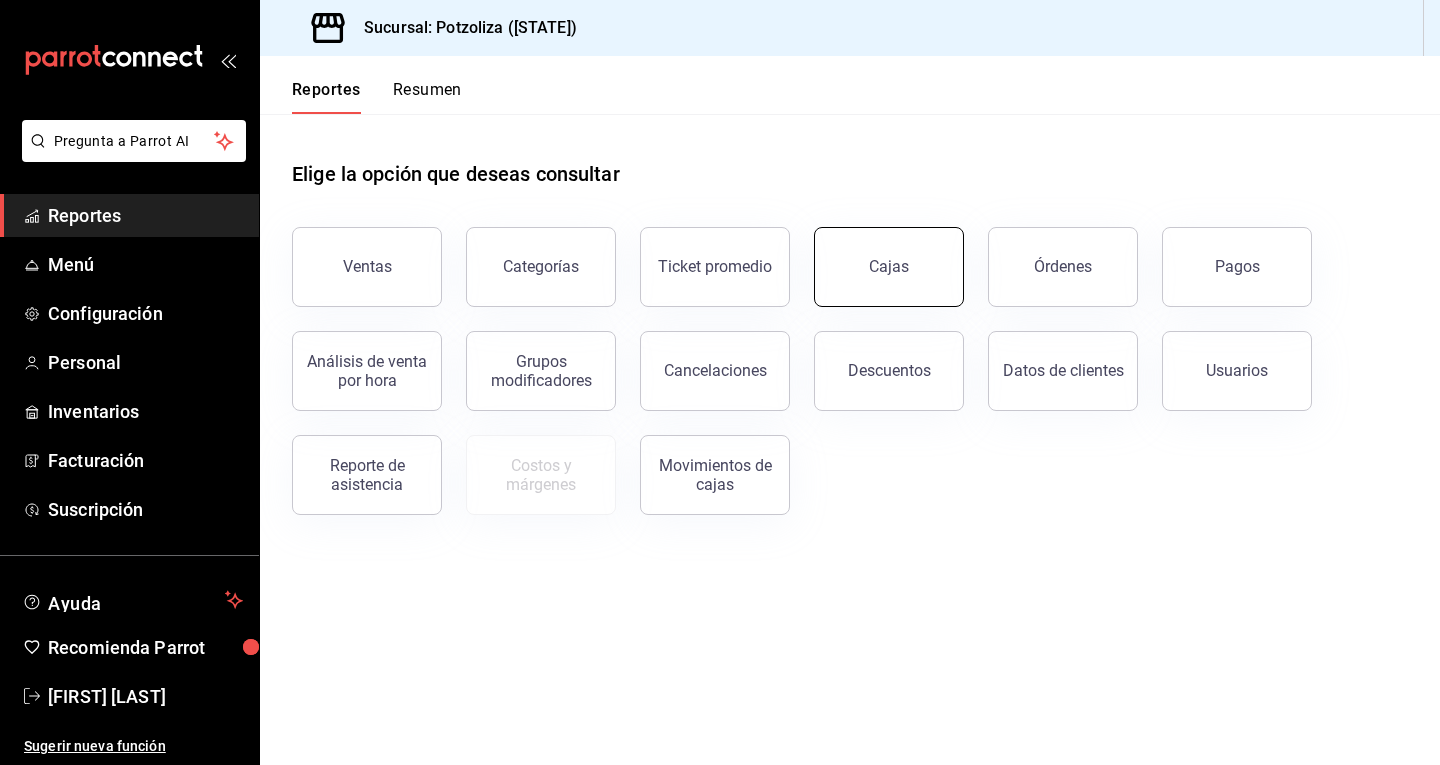 click on "Cajas" at bounding box center [889, 266] 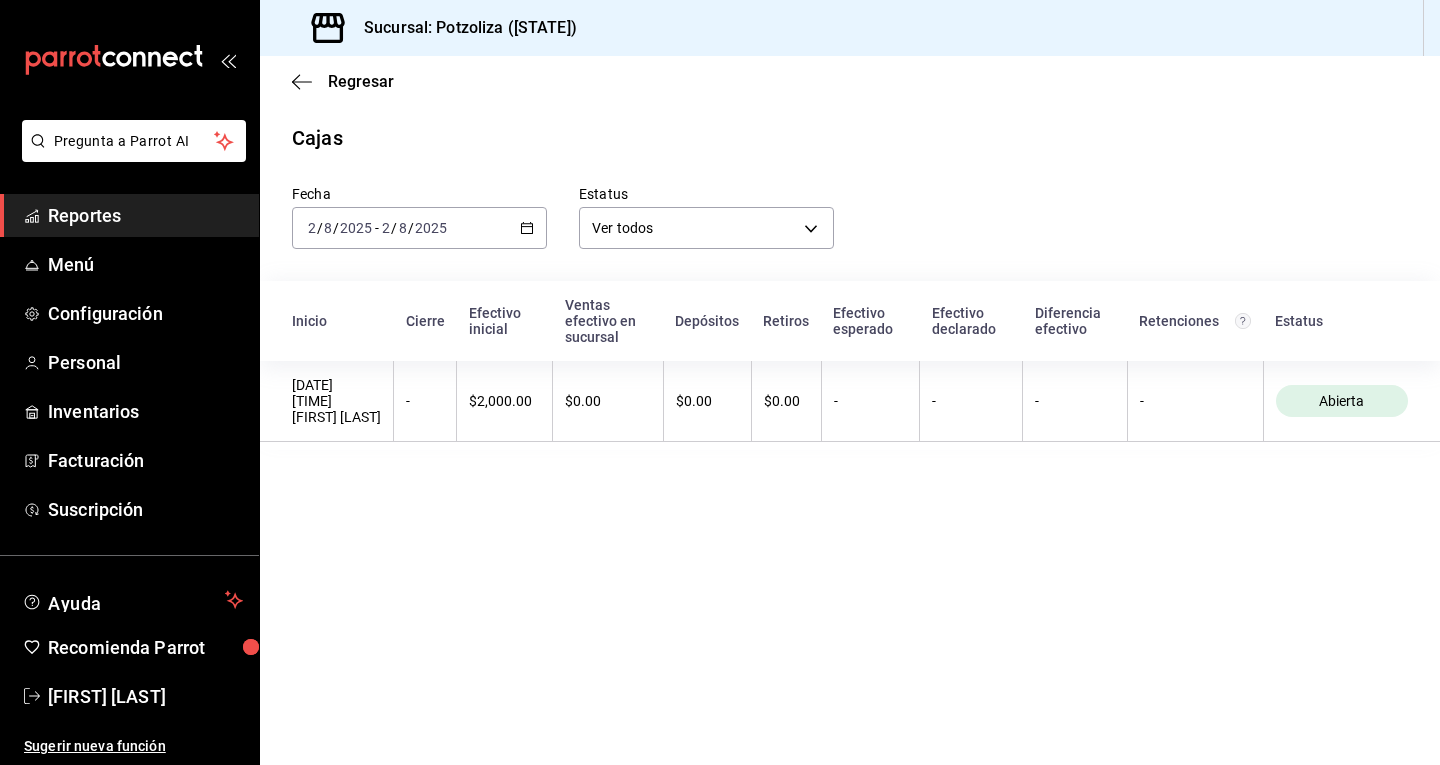 click 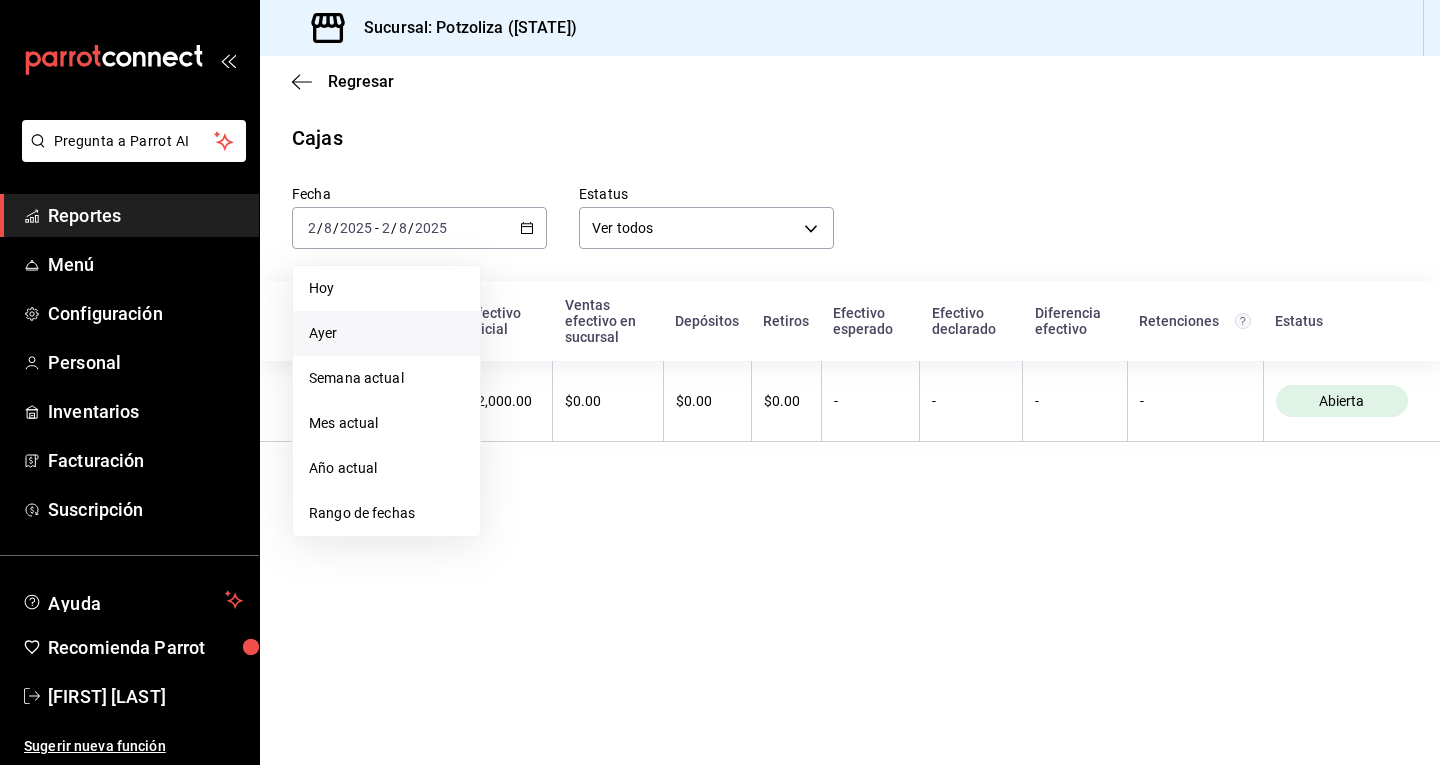click on "Ayer" at bounding box center [386, 333] 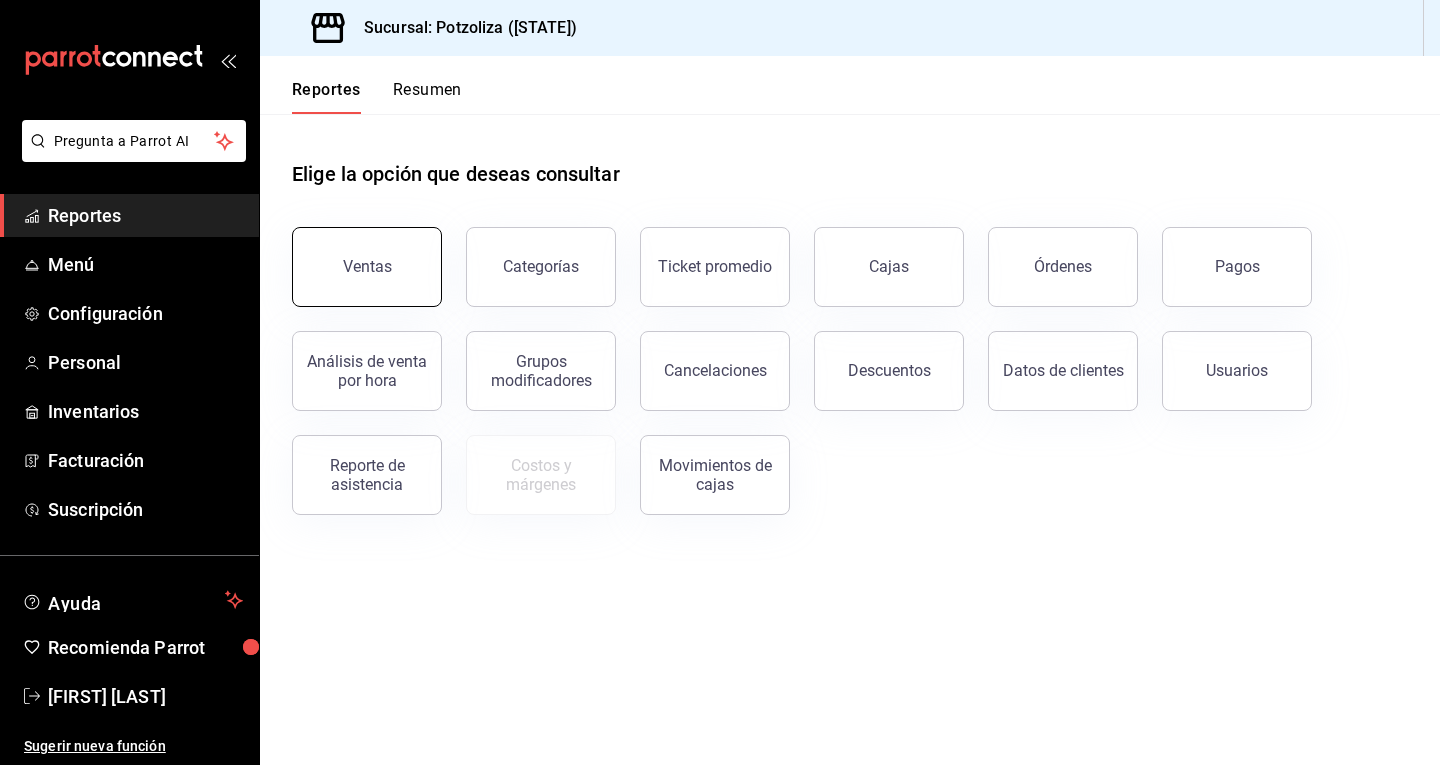 click on "Ventas" at bounding box center (367, 267) 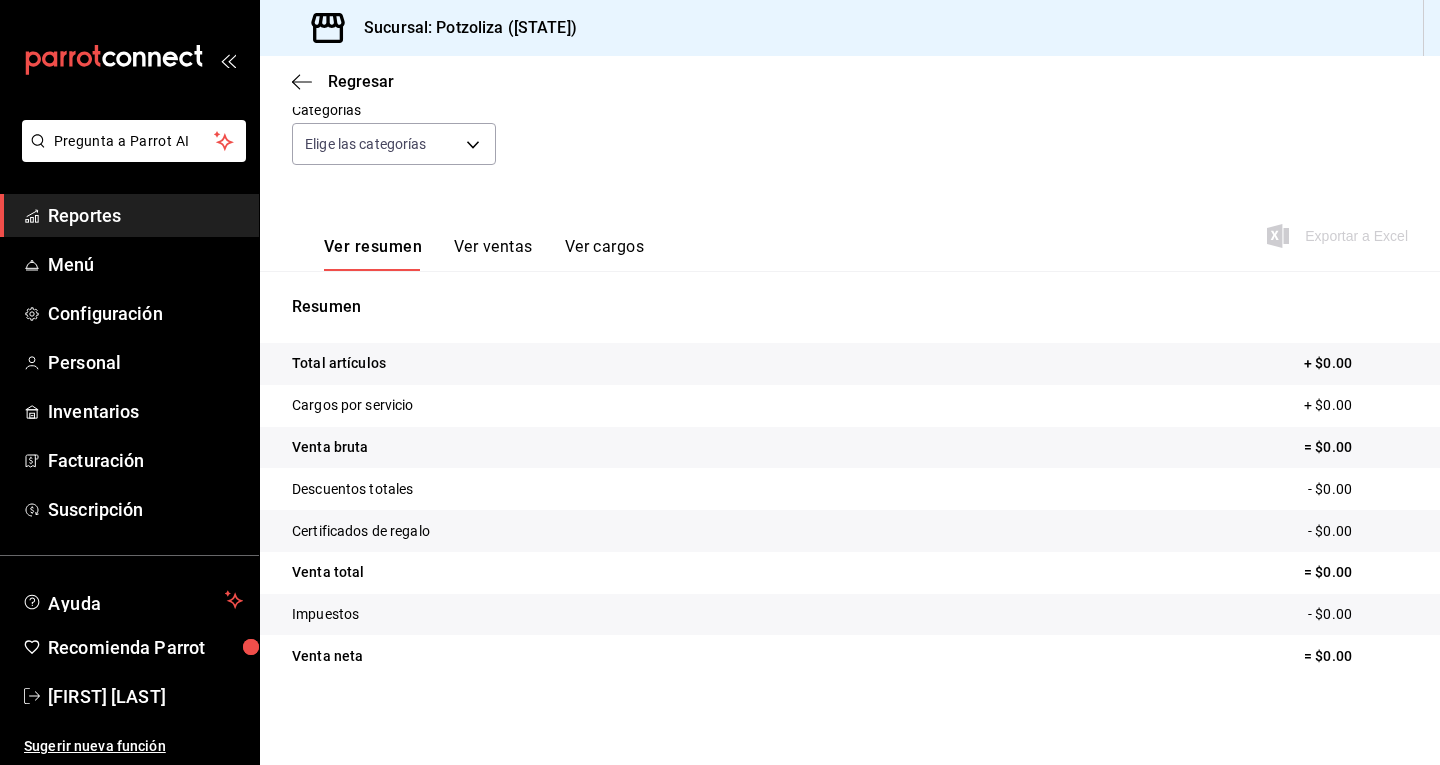 scroll, scrollTop: 0, scrollLeft: 0, axis: both 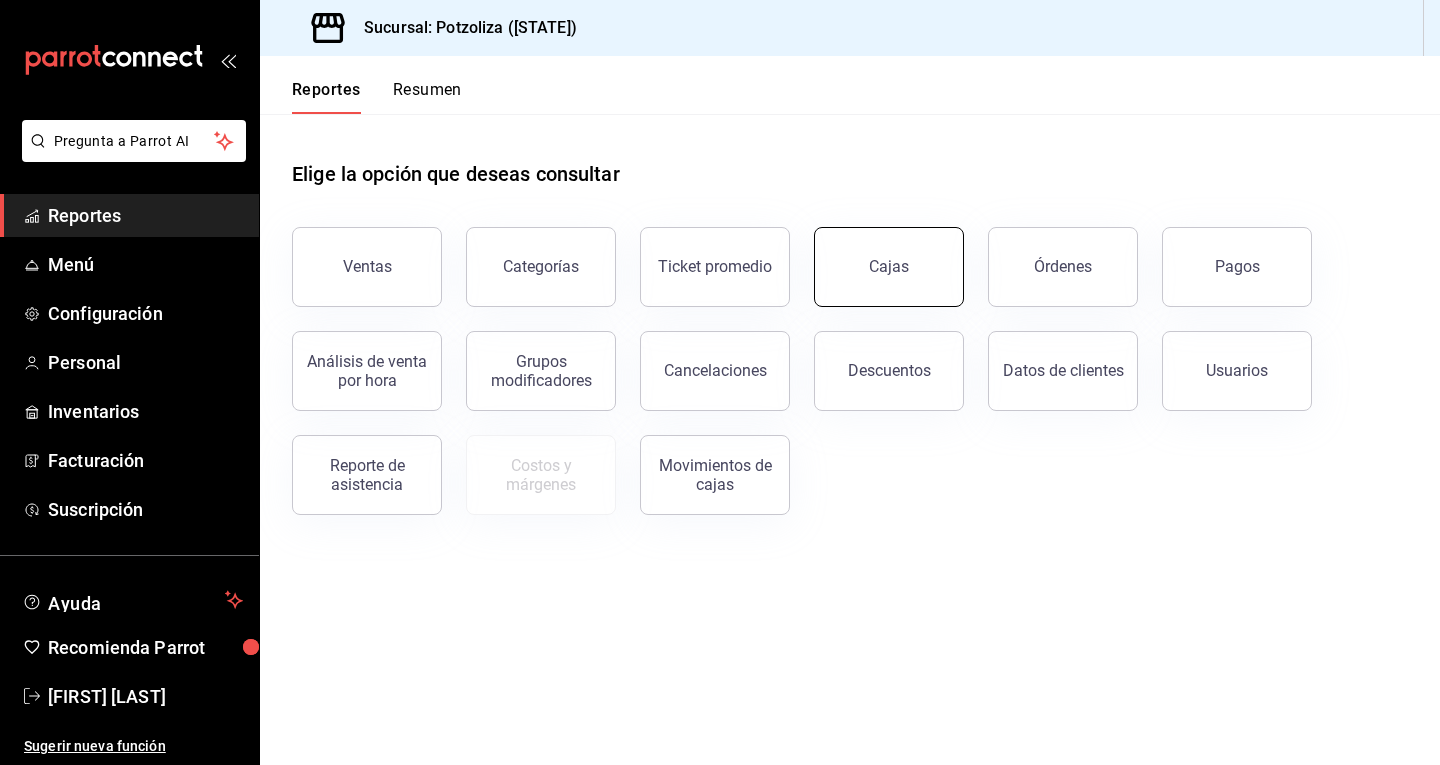 click on "Cajas" at bounding box center [889, 267] 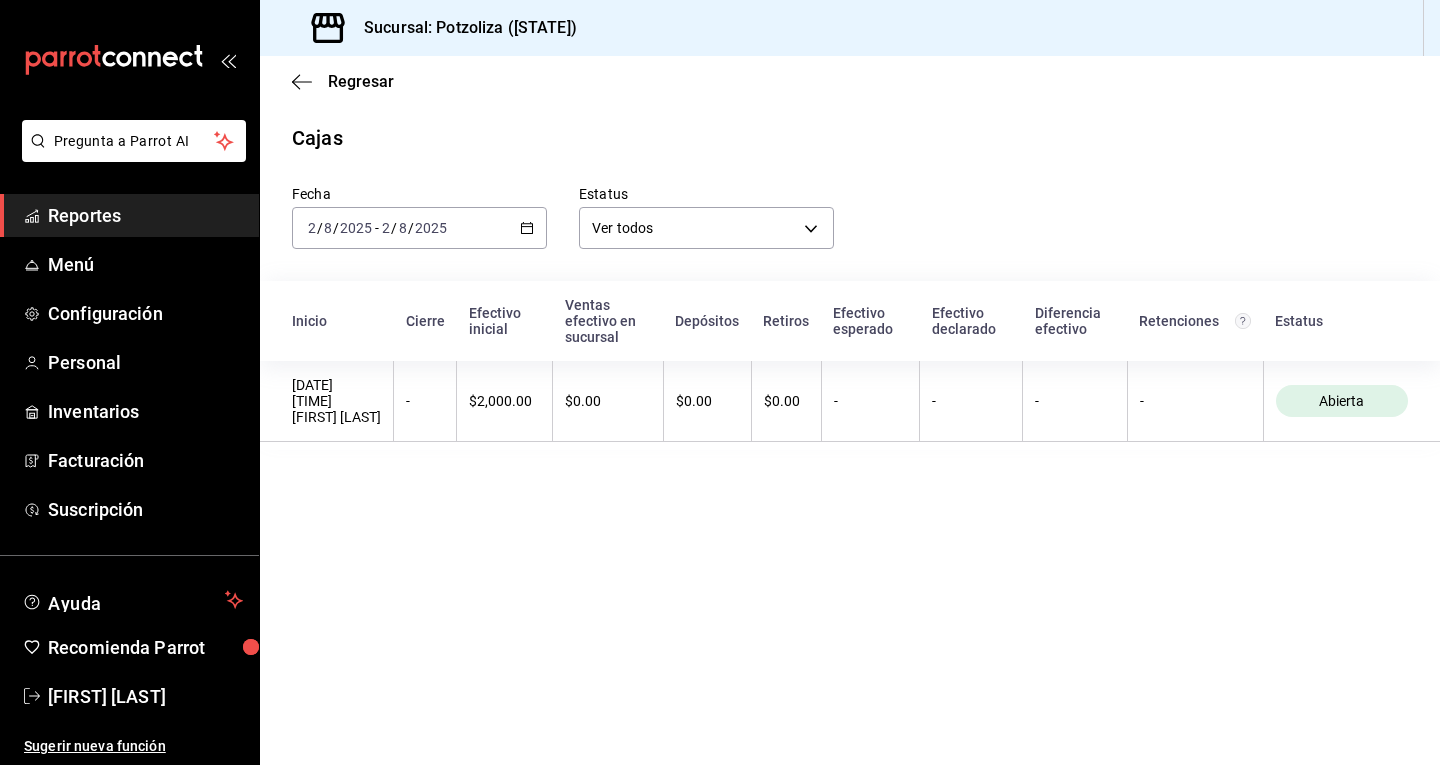 click 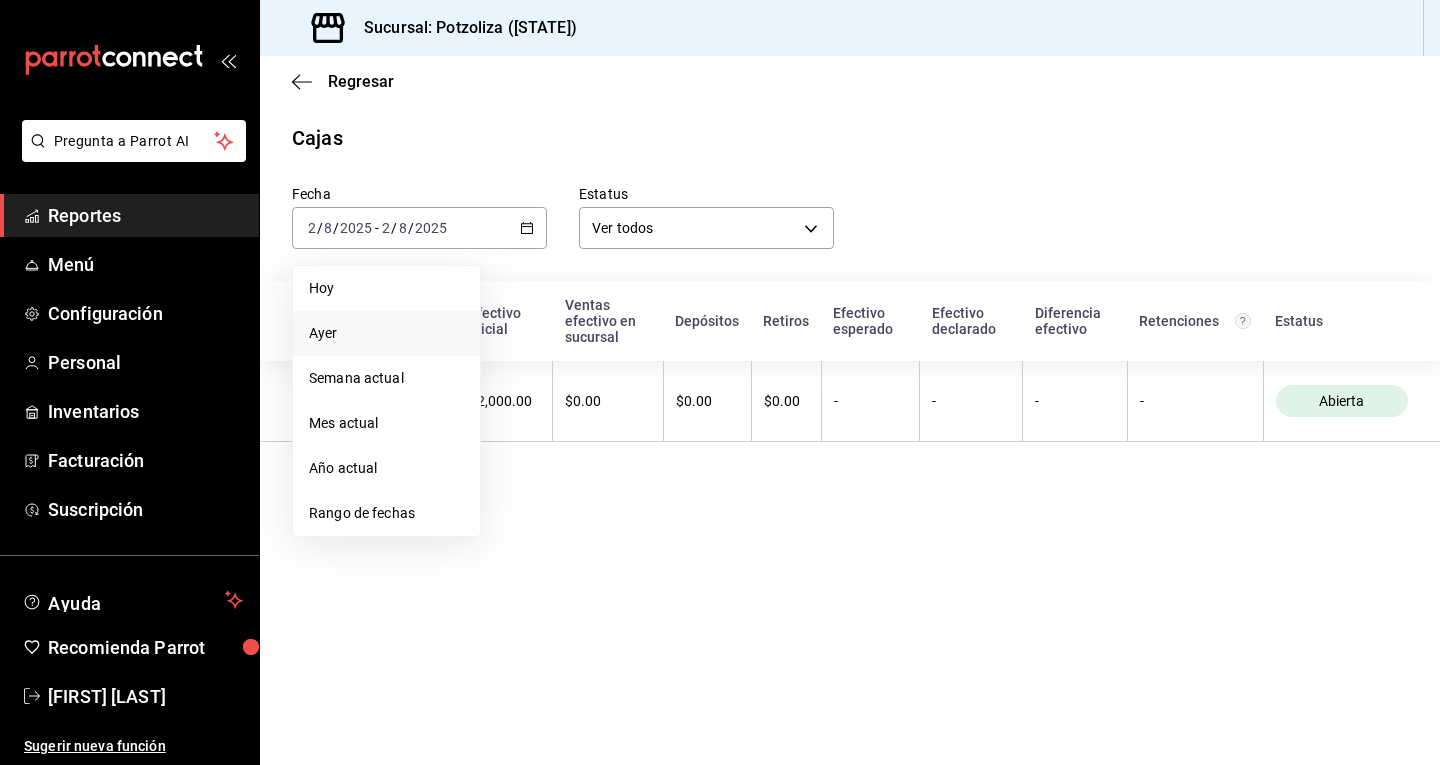 click on "Ayer" at bounding box center [386, 333] 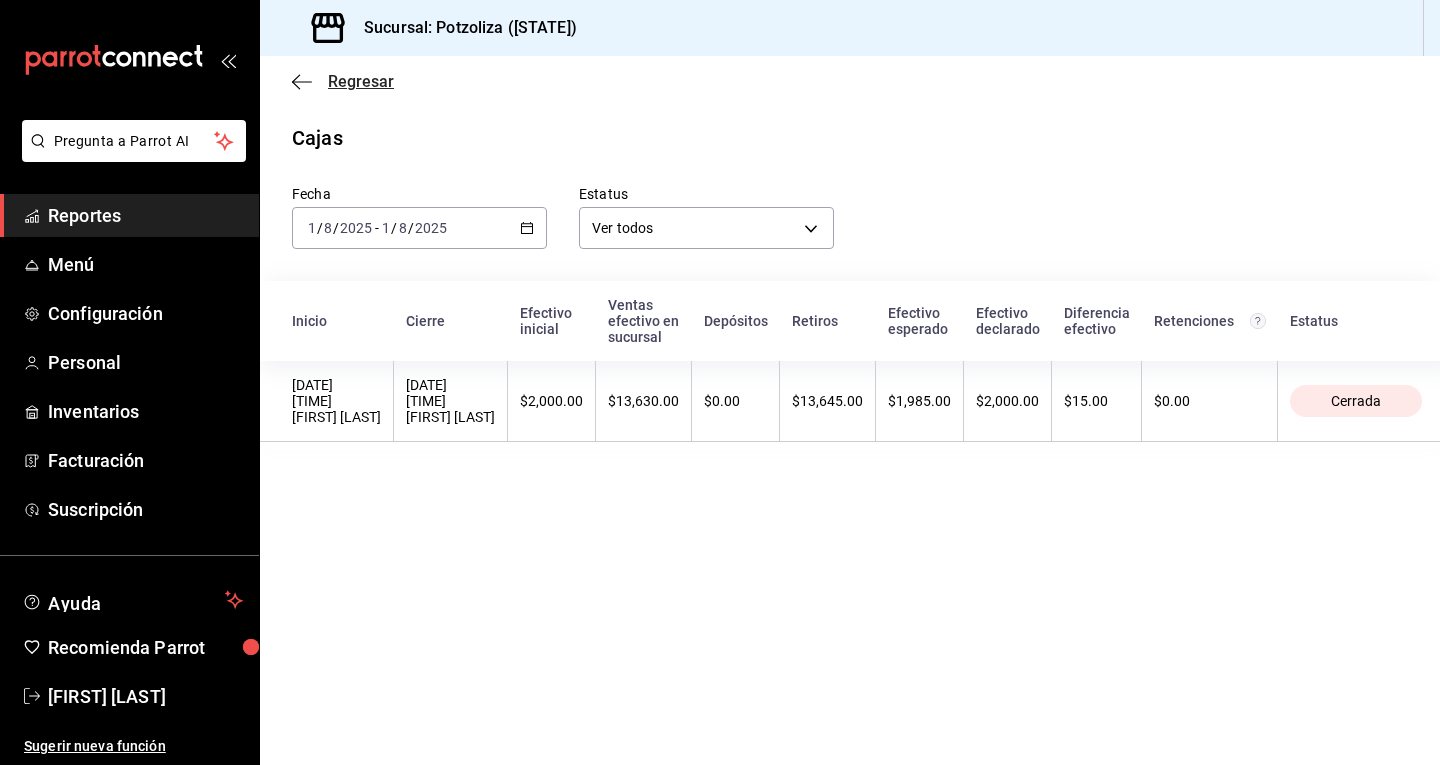 click 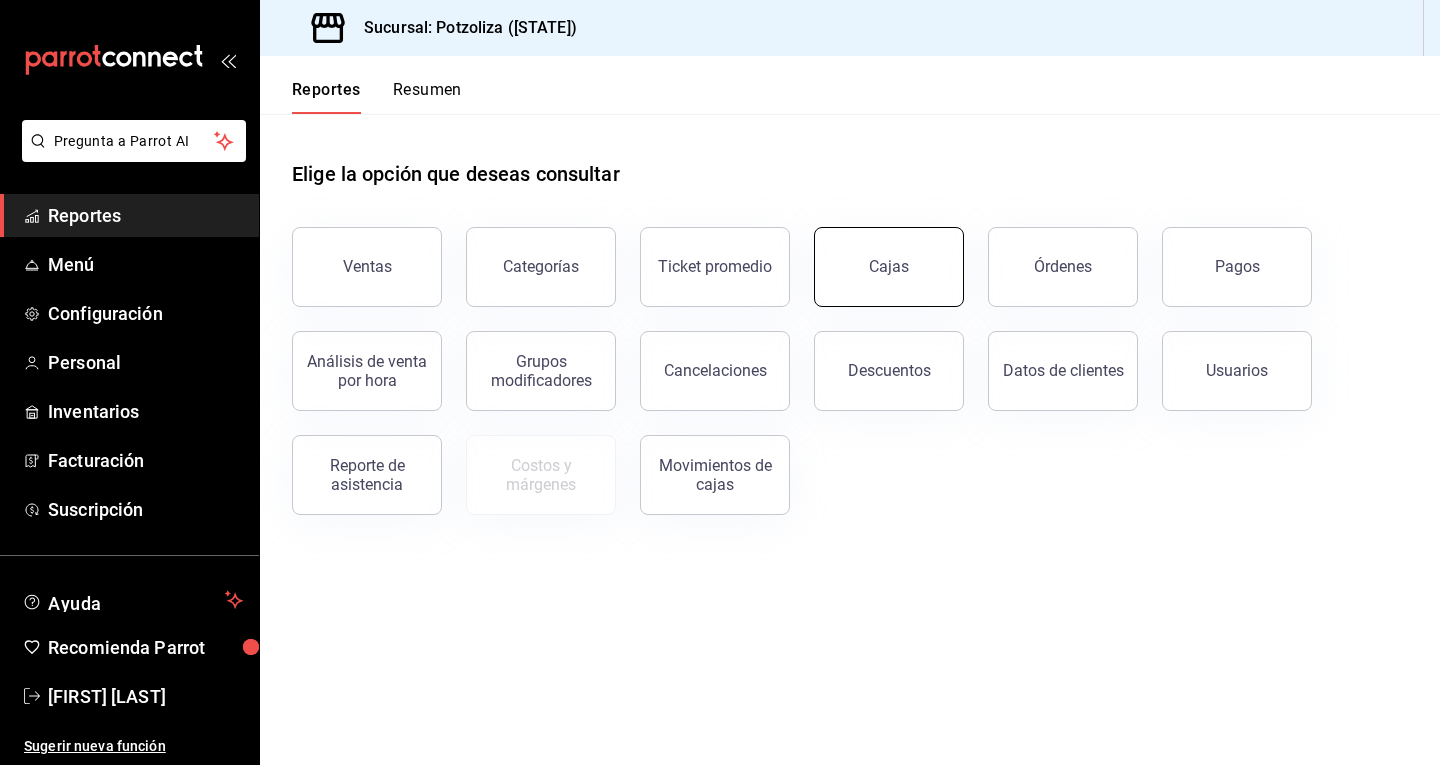 click on "Cajas" at bounding box center (889, 267) 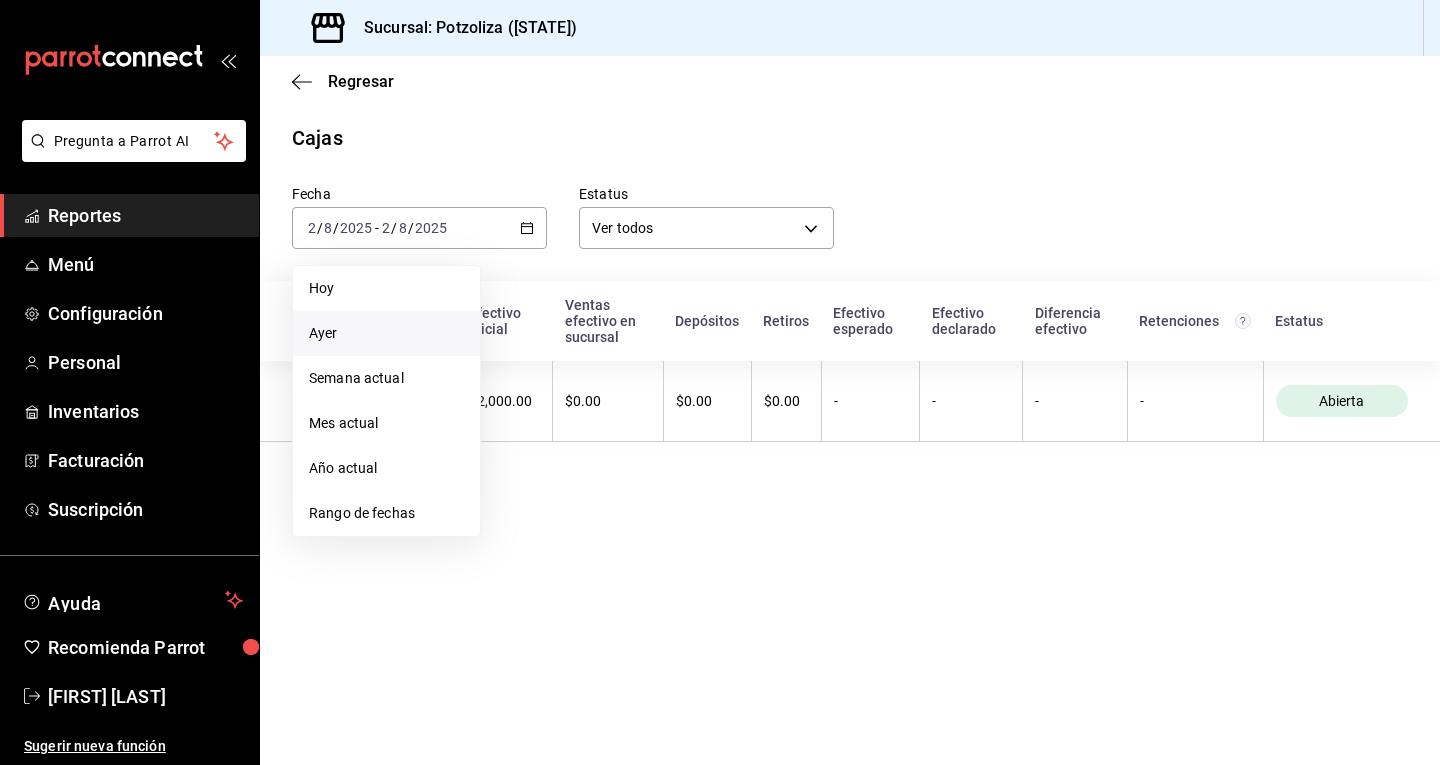 click on "Ayer" at bounding box center (386, 333) 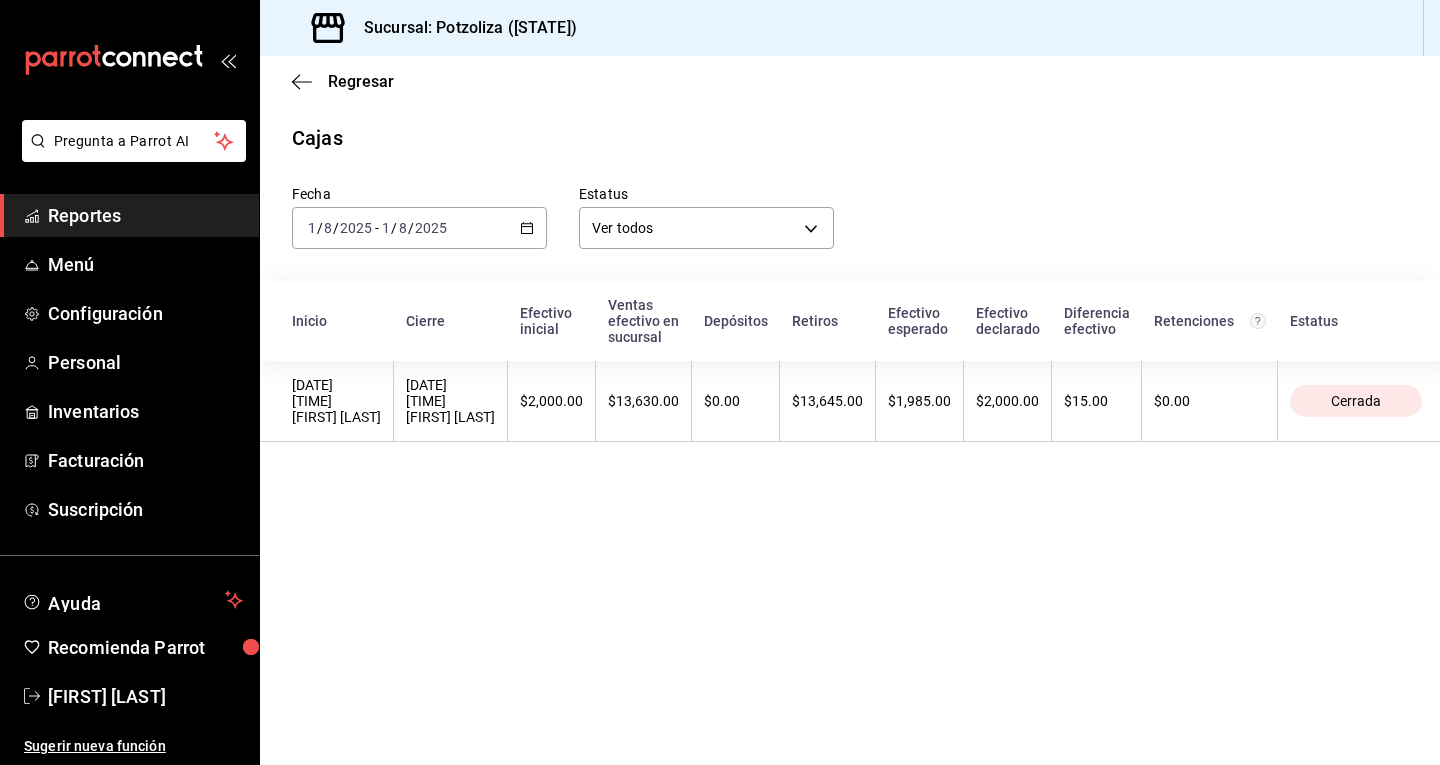 click on "Depósitos" at bounding box center [736, 321] 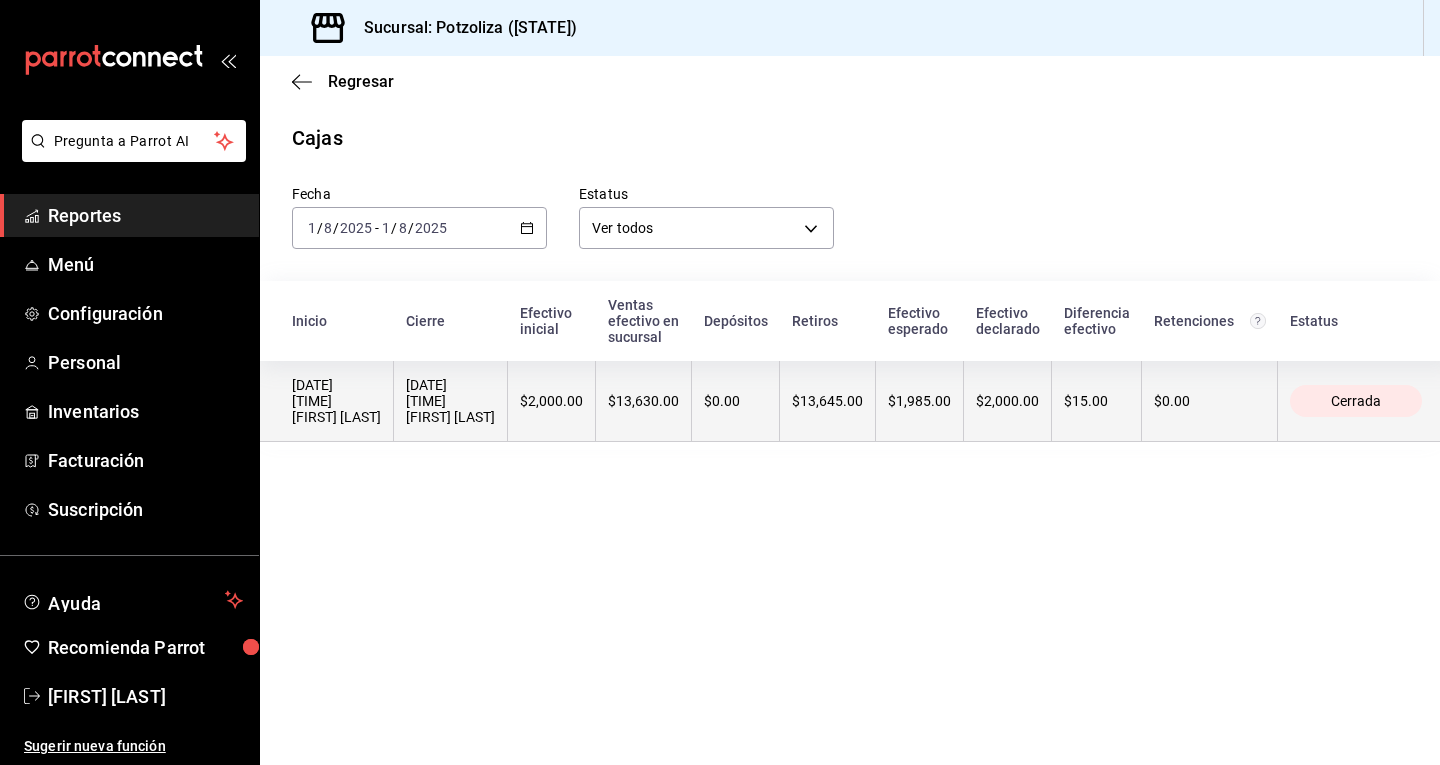 click on "$13,630.00" at bounding box center (643, 401) 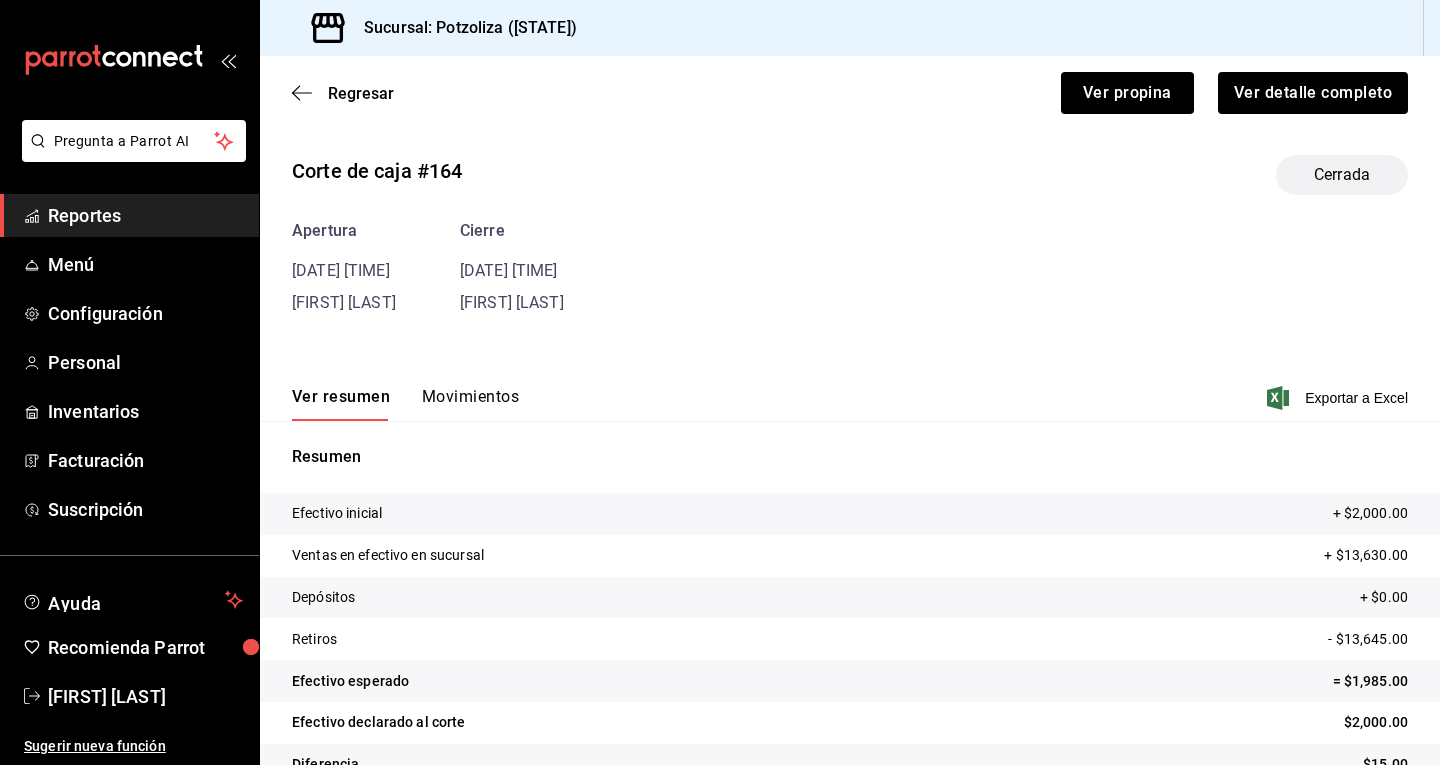 scroll, scrollTop: 51, scrollLeft: 0, axis: vertical 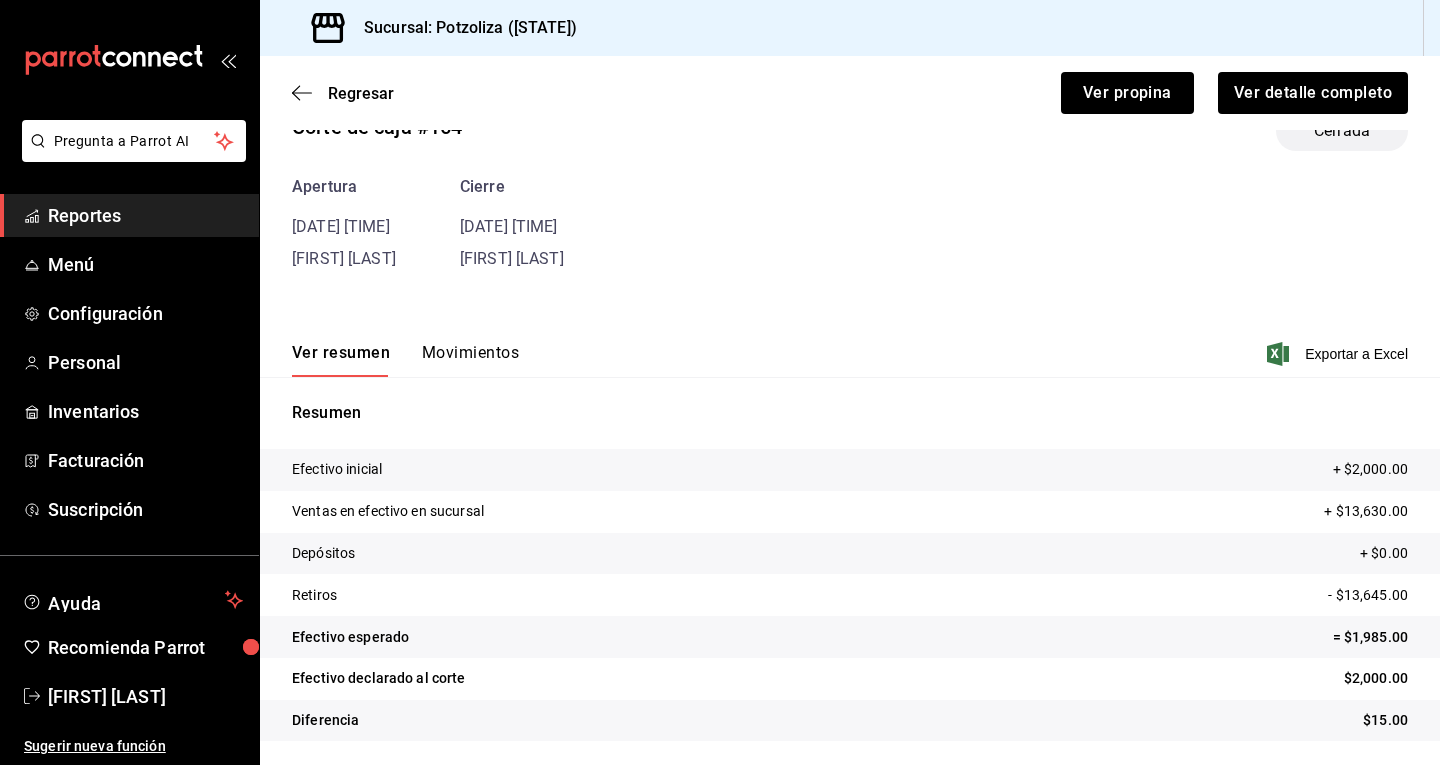 click on "Movimientos" at bounding box center (470, 360) 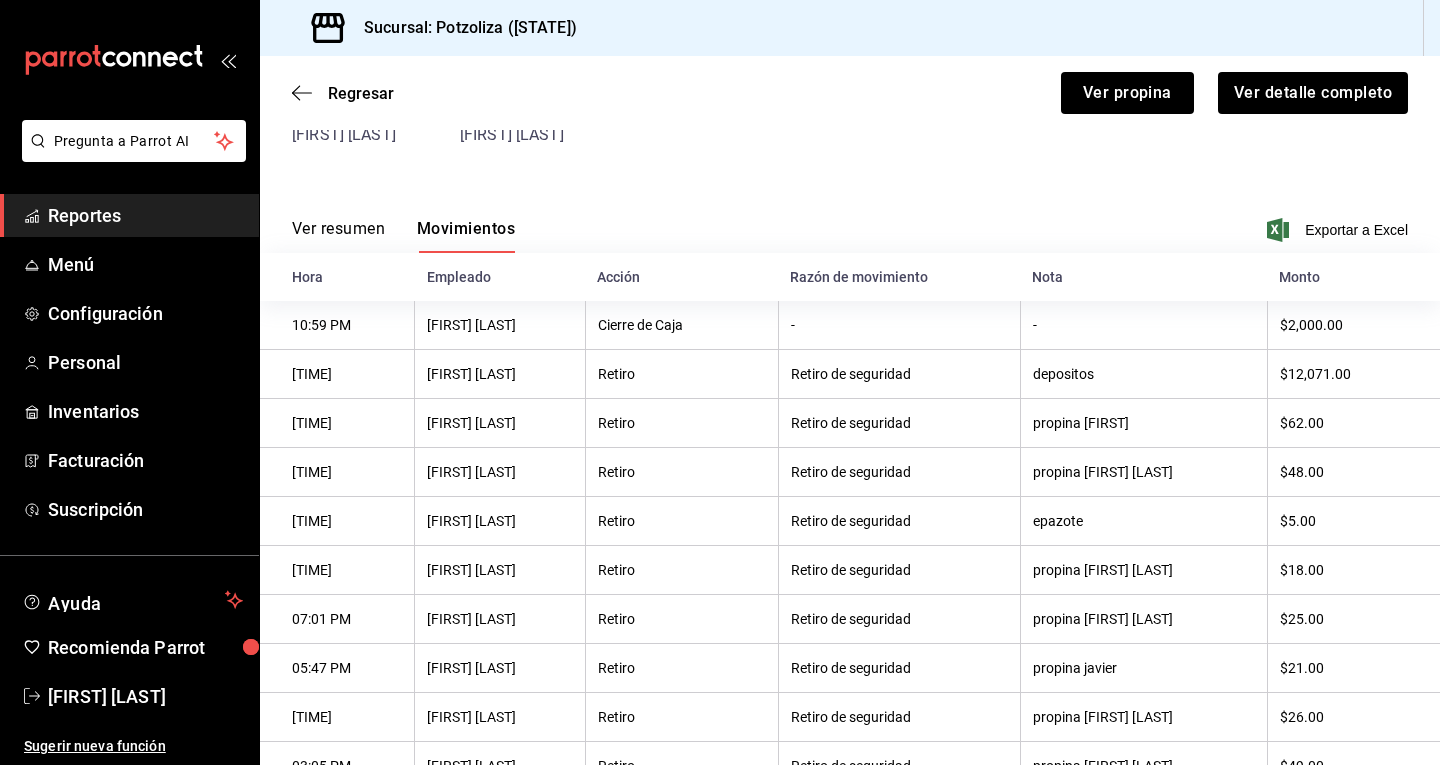 scroll, scrollTop: 147, scrollLeft: 0, axis: vertical 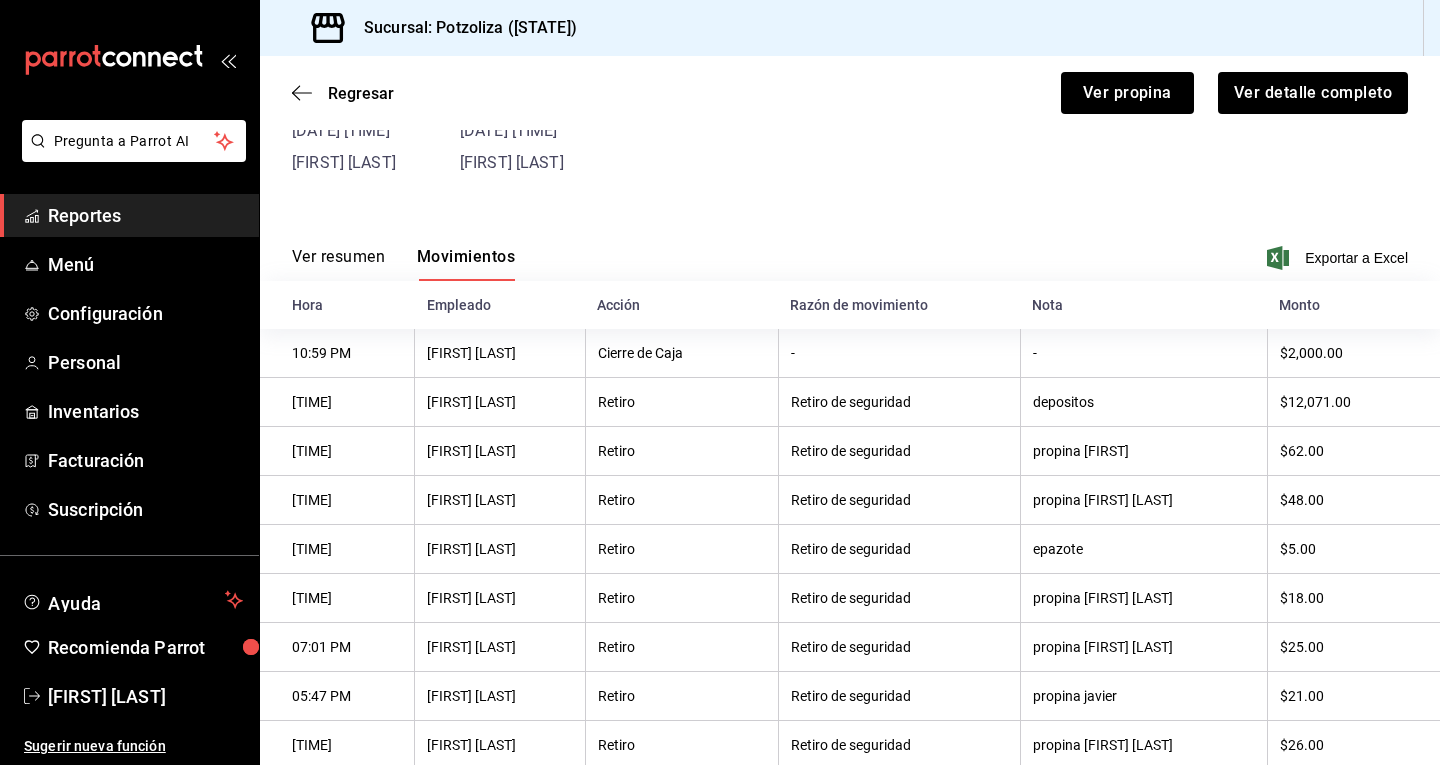 drag, startPoint x: 69, startPoint y: 19, endPoint x: 948, endPoint y: 168, distance: 891.5391 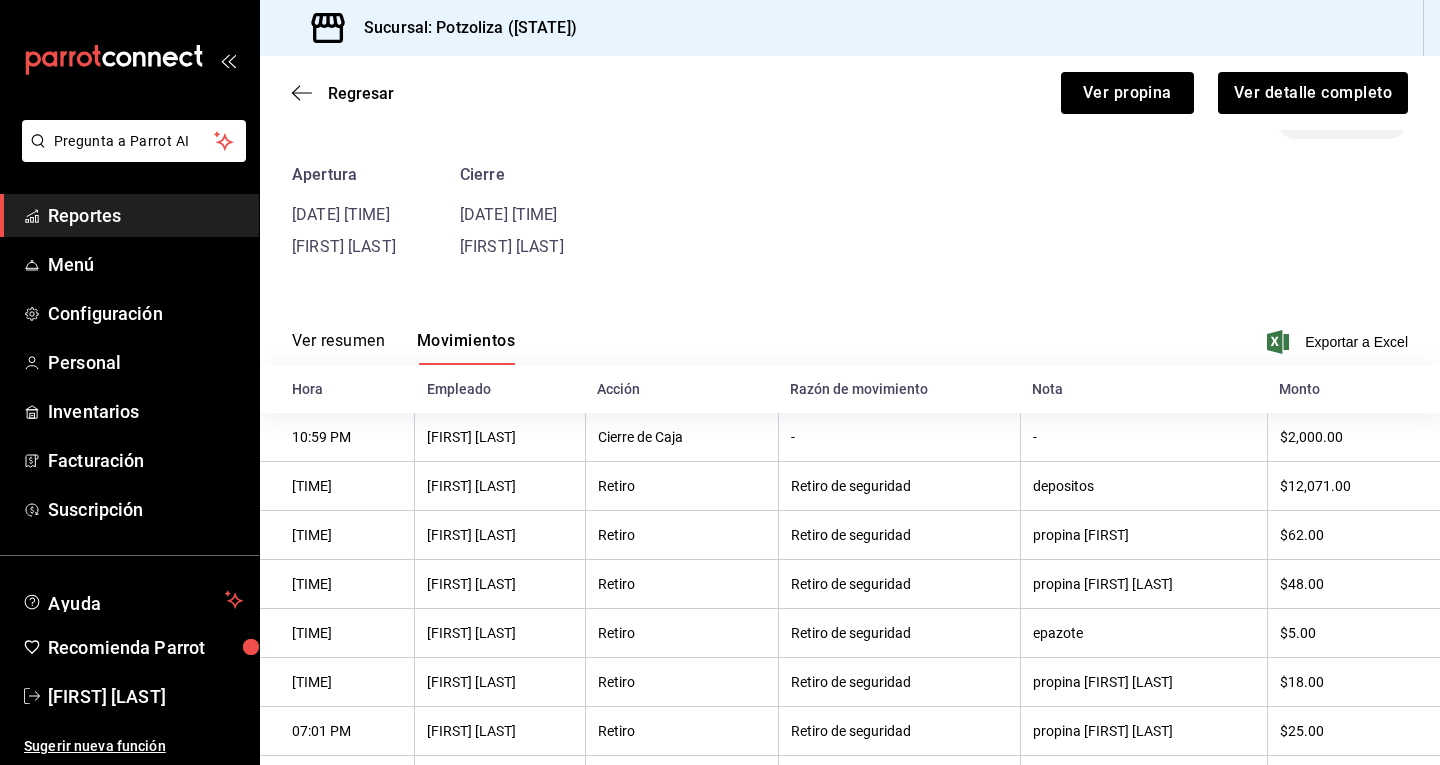 scroll, scrollTop: 0, scrollLeft: 0, axis: both 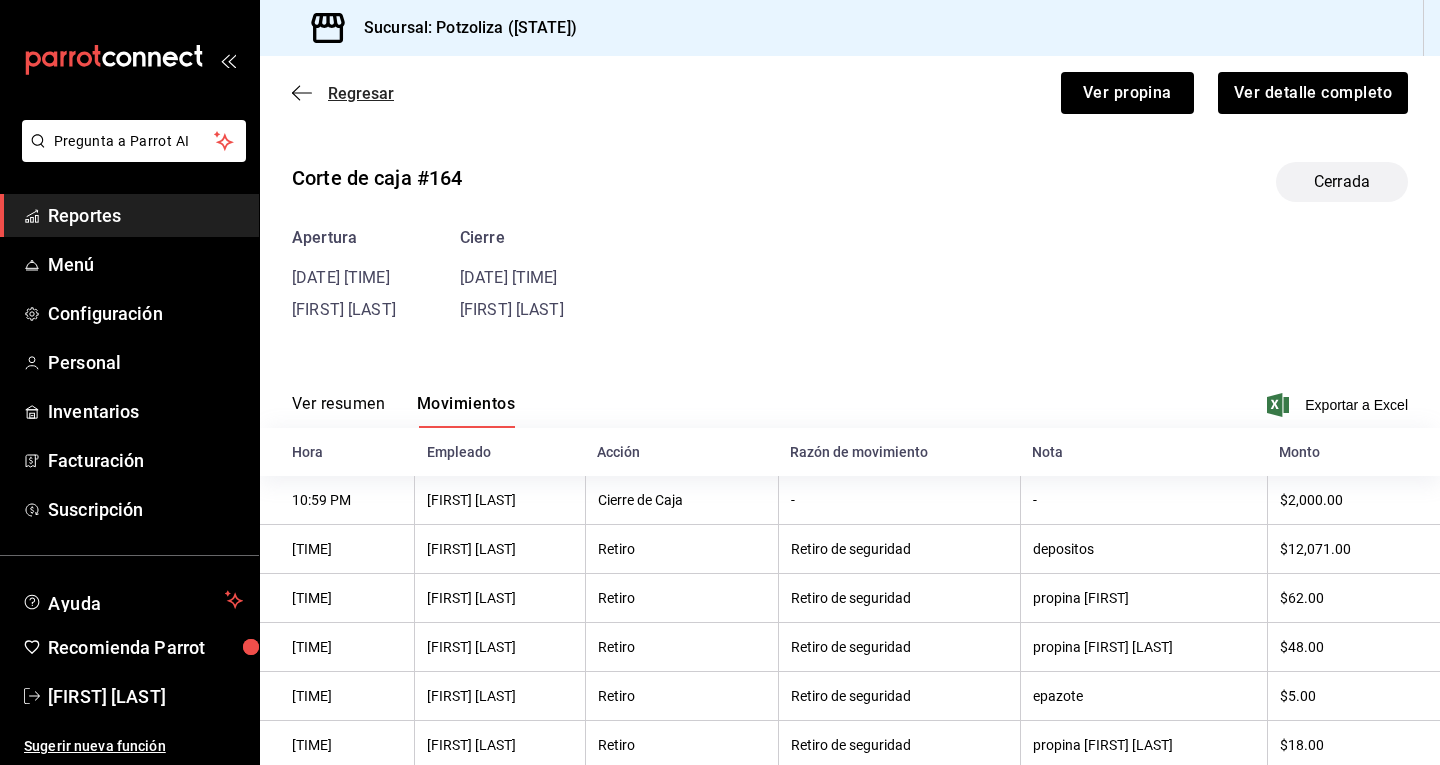 click 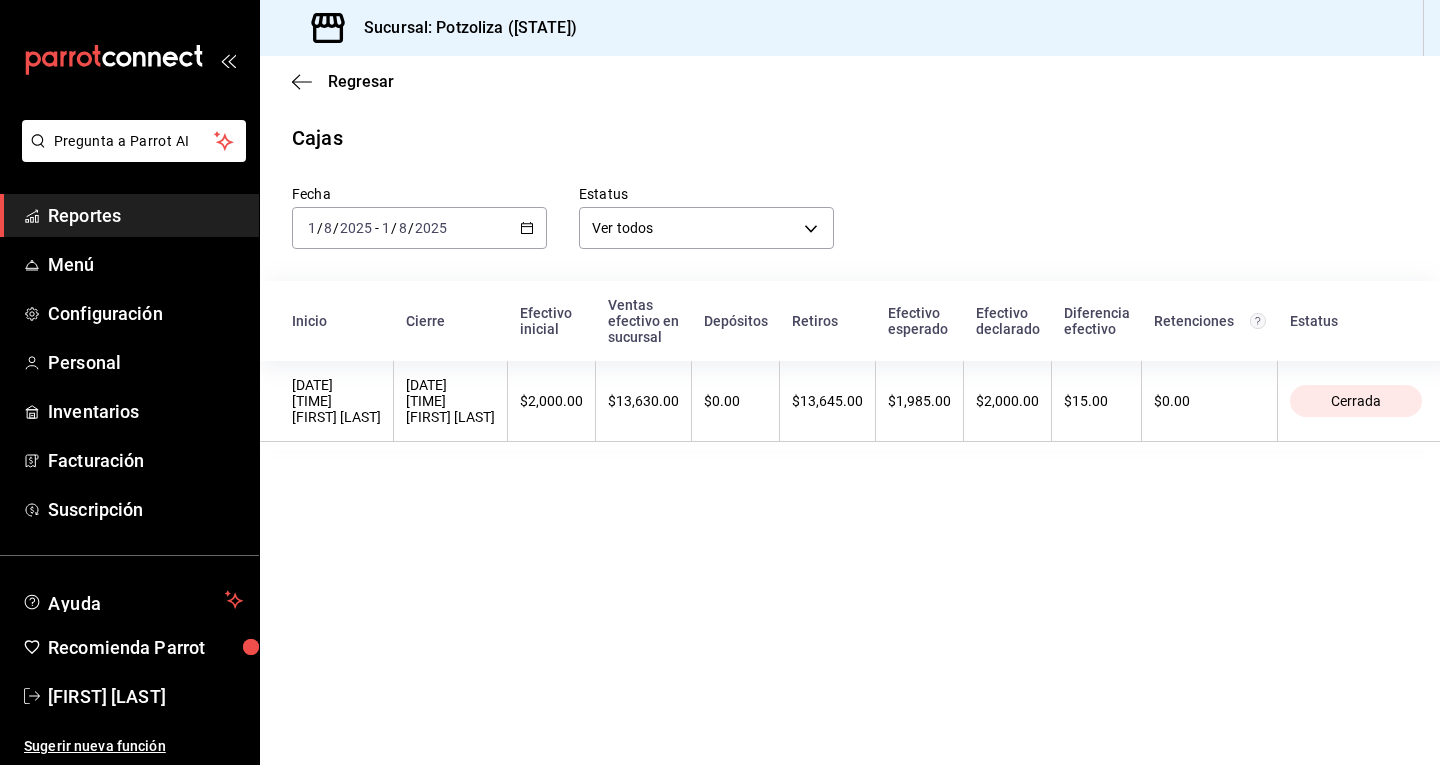 click on "Ventas efectivo en sucursal" at bounding box center [644, 321] 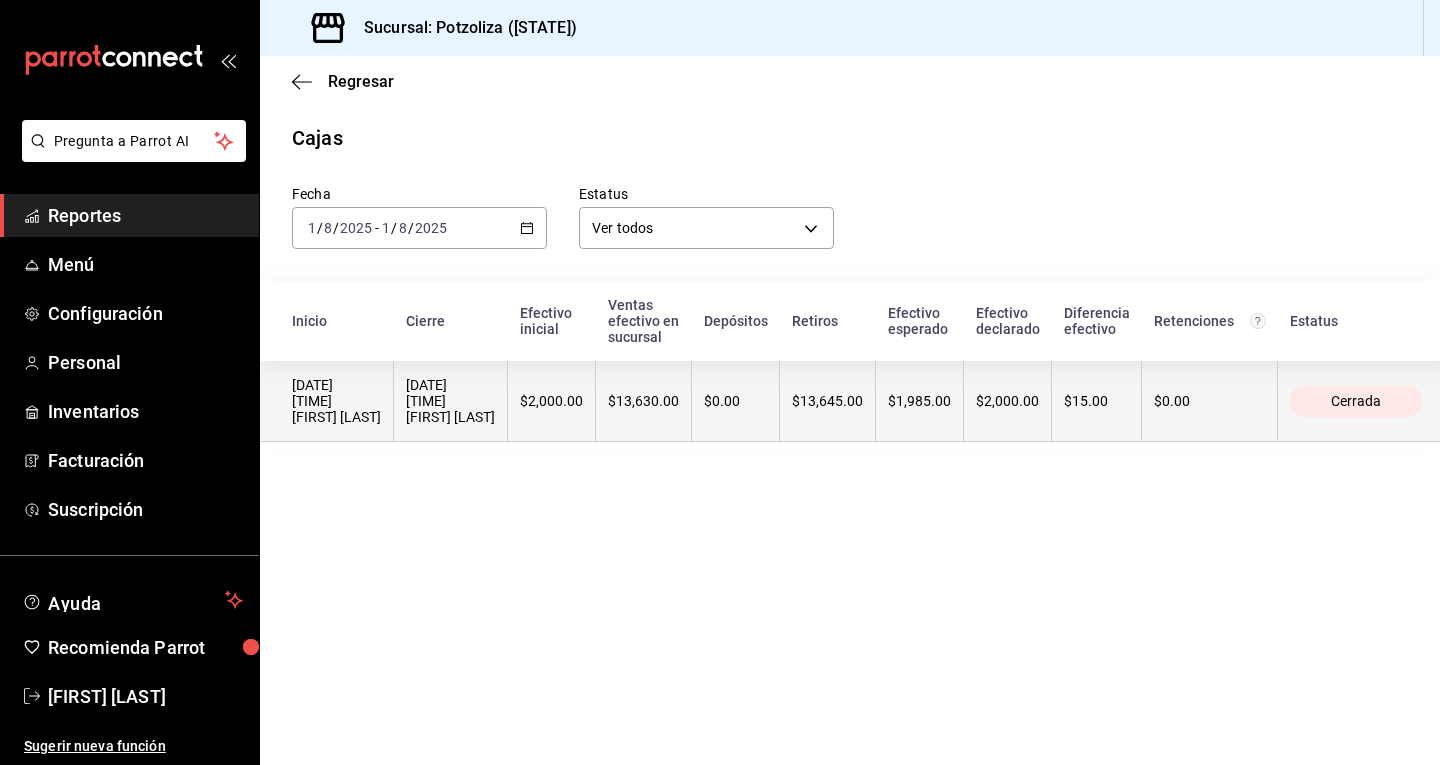 click on "$13,630.00" at bounding box center [643, 401] 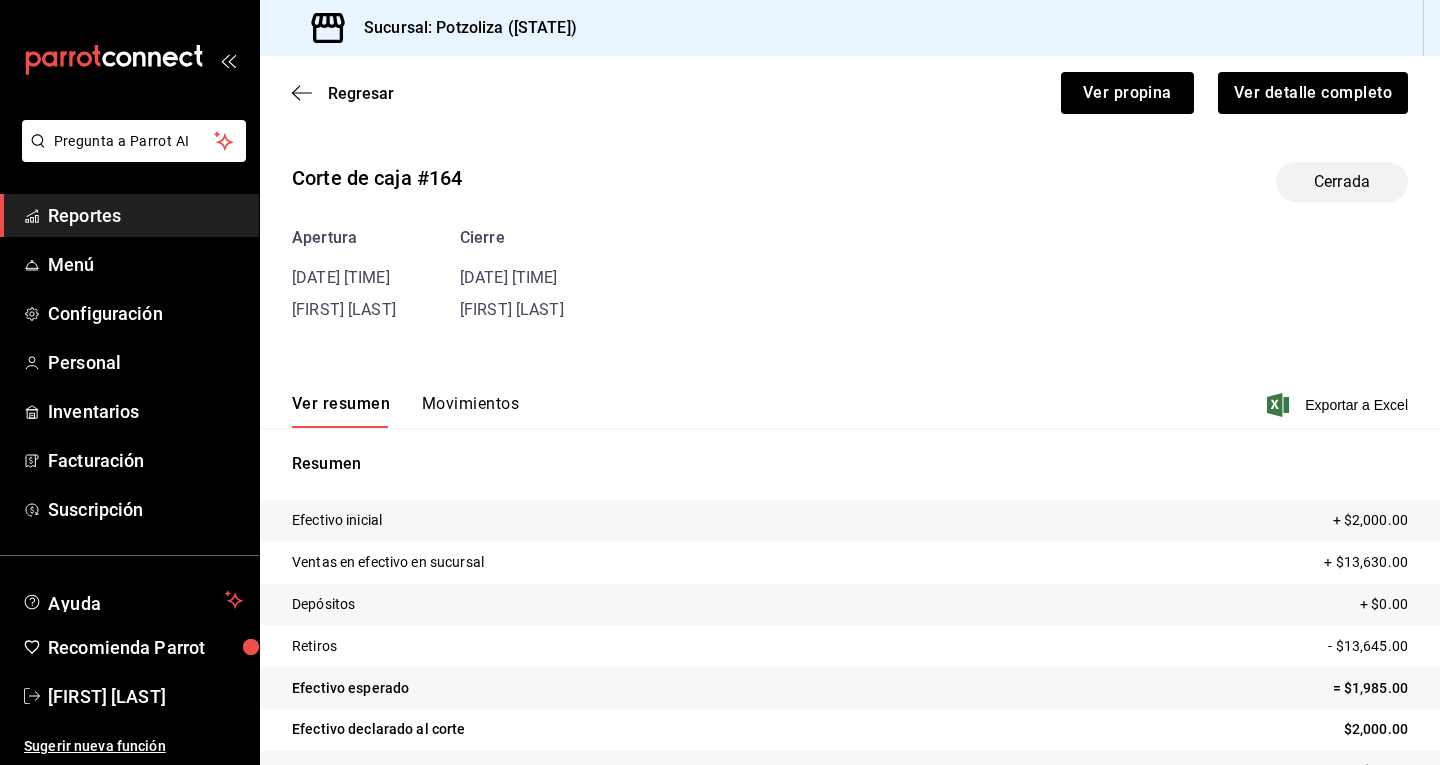 click on "Movimientos" at bounding box center [470, 411] 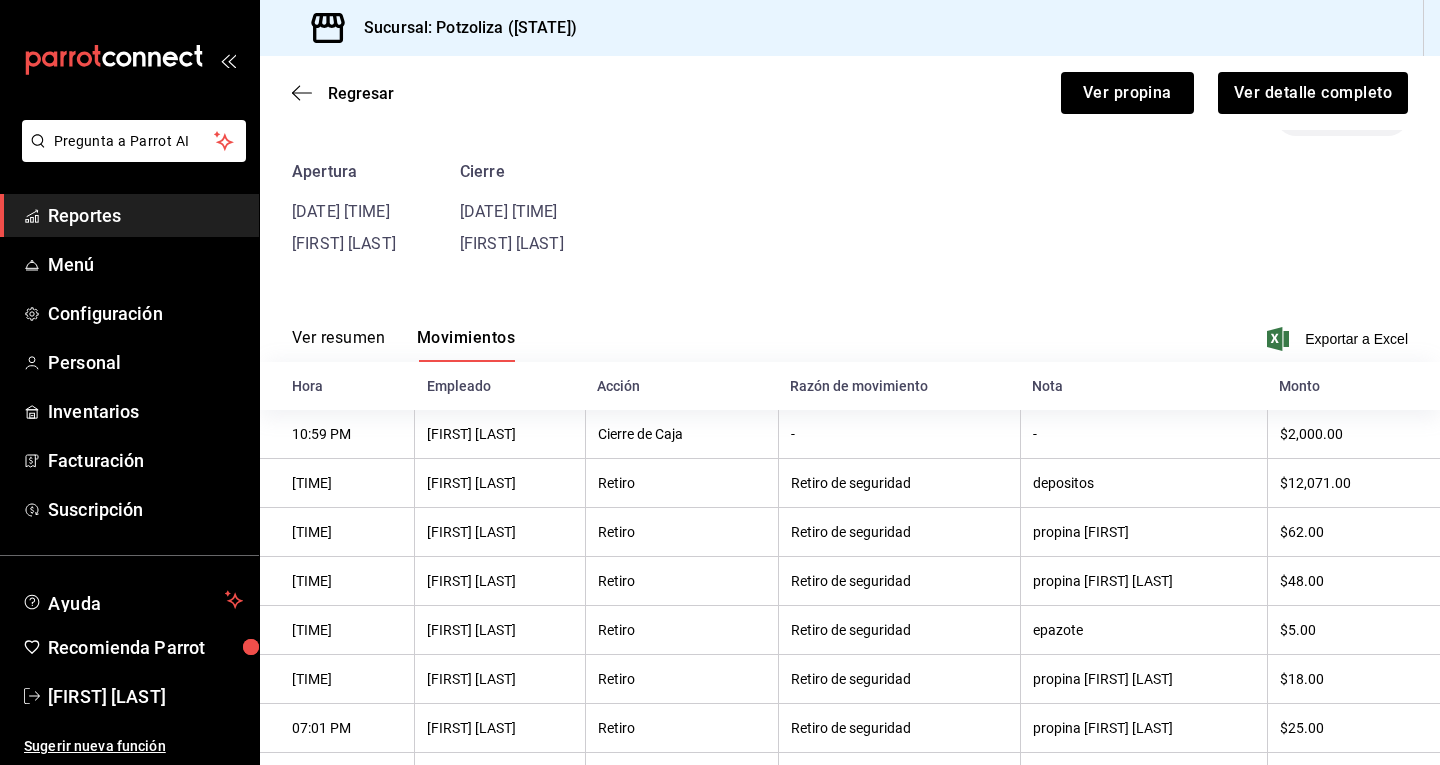 scroll, scrollTop: 47, scrollLeft: 0, axis: vertical 